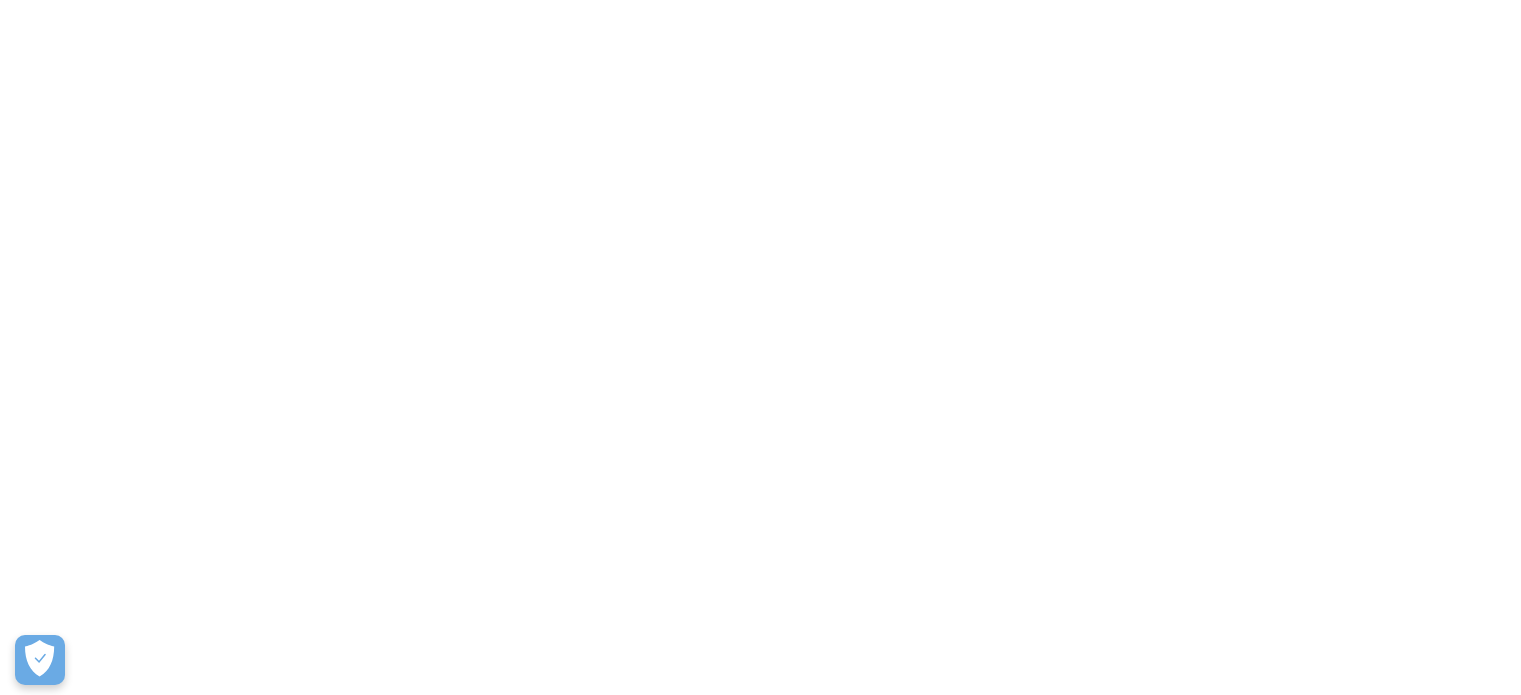 scroll, scrollTop: 0, scrollLeft: 0, axis: both 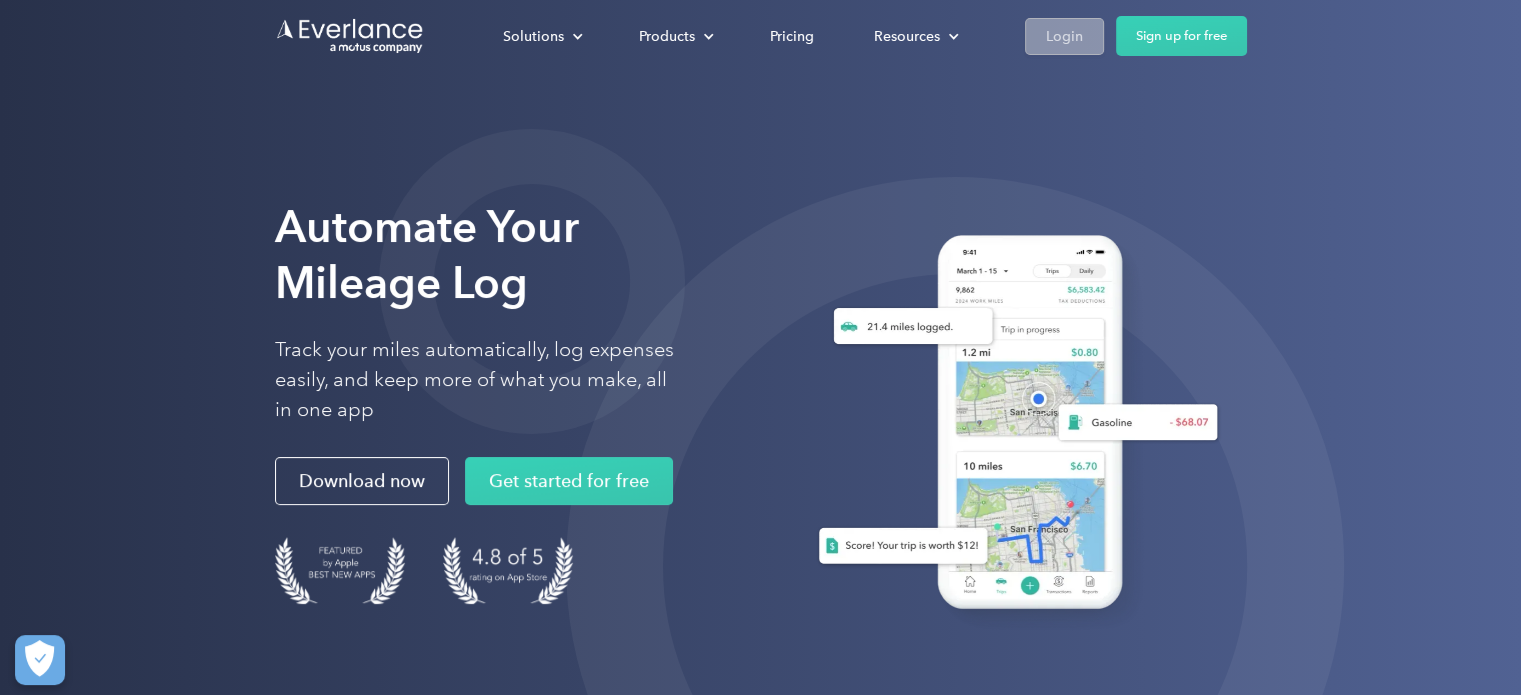 click on "Login" at bounding box center (1064, 36) 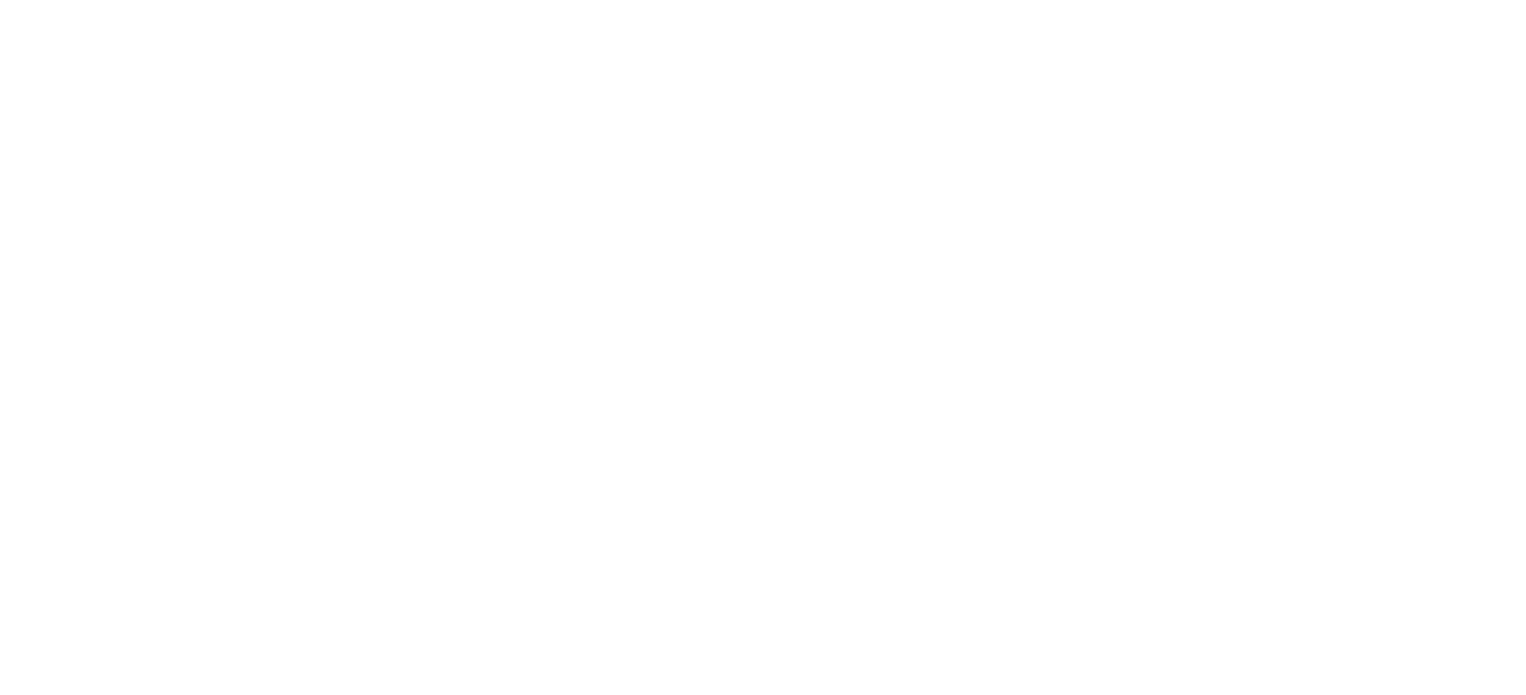 scroll, scrollTop: 0, scrollLeft: 0, axis: both 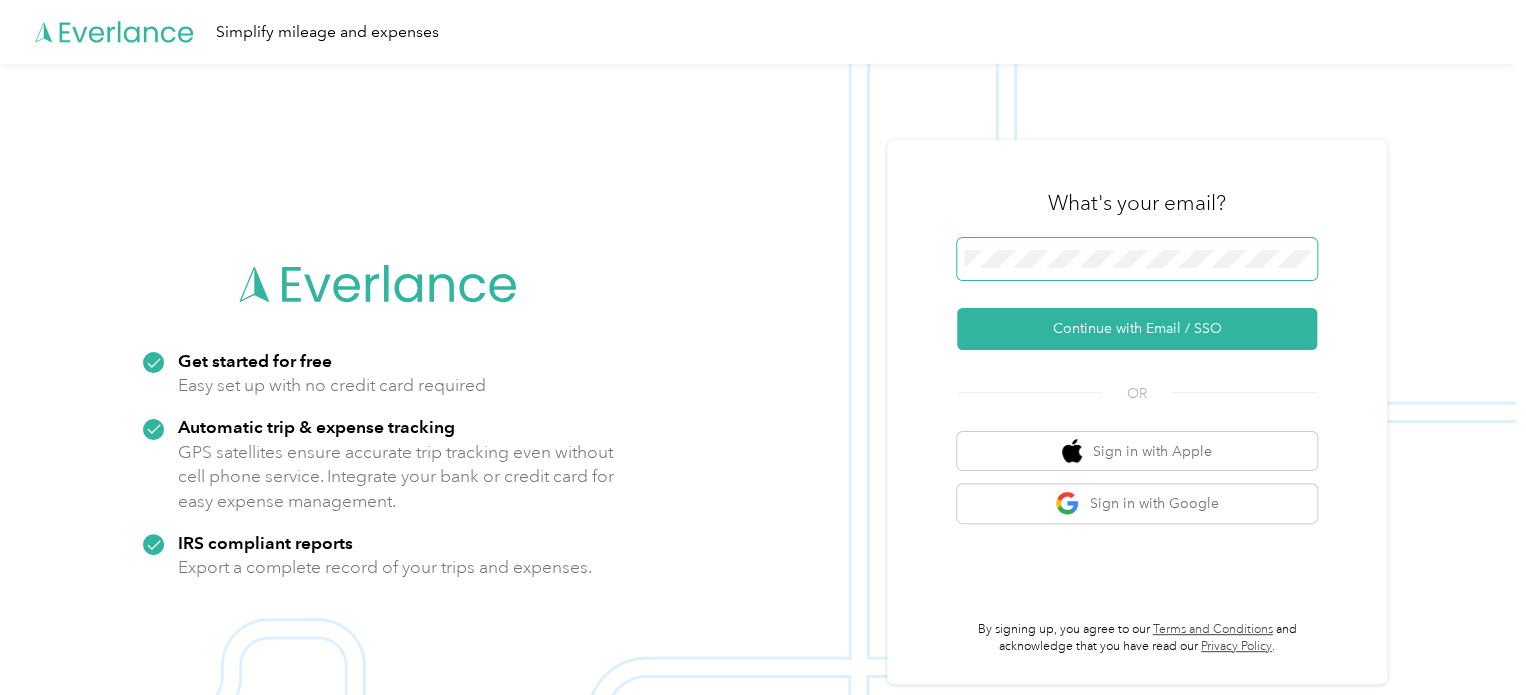 click at bounding box center (1137, 259) 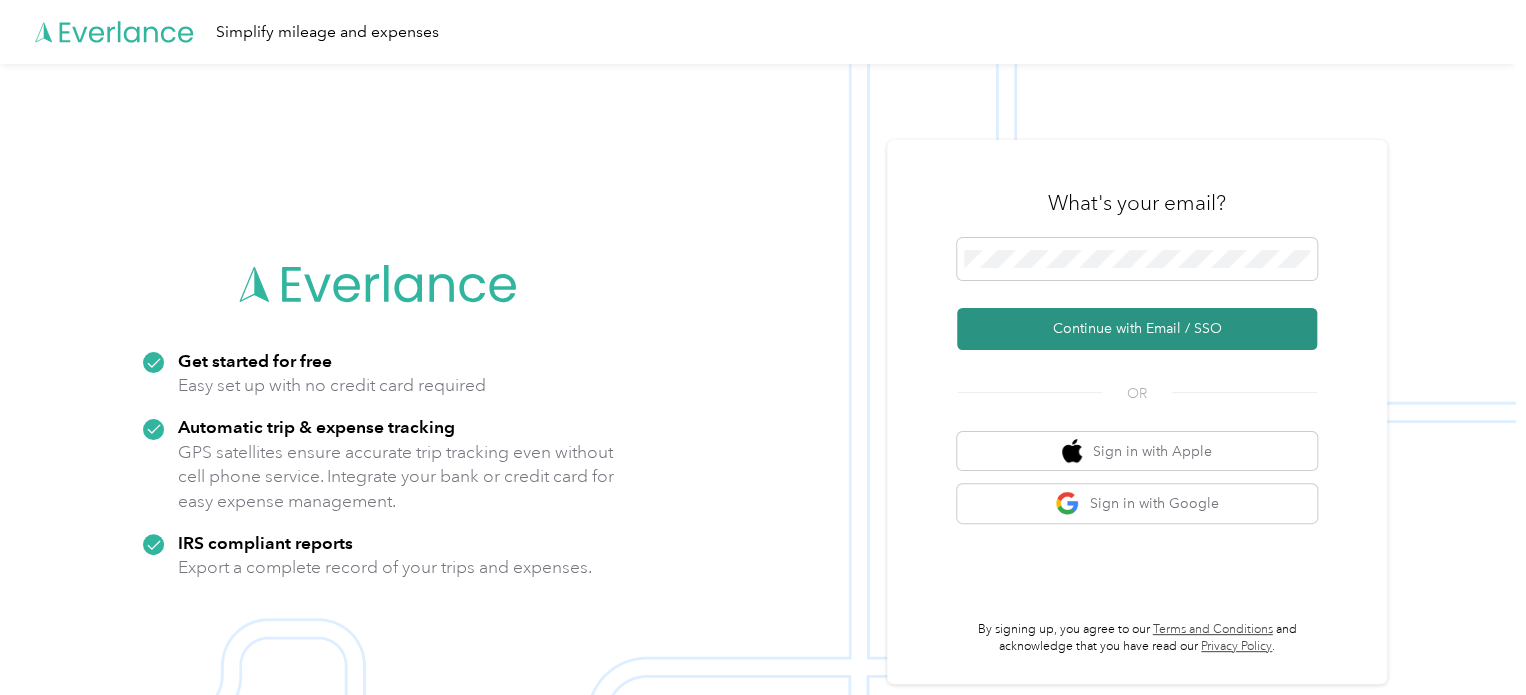 click on "Continue with Email / SSO" at bounding box center [1137, 329] 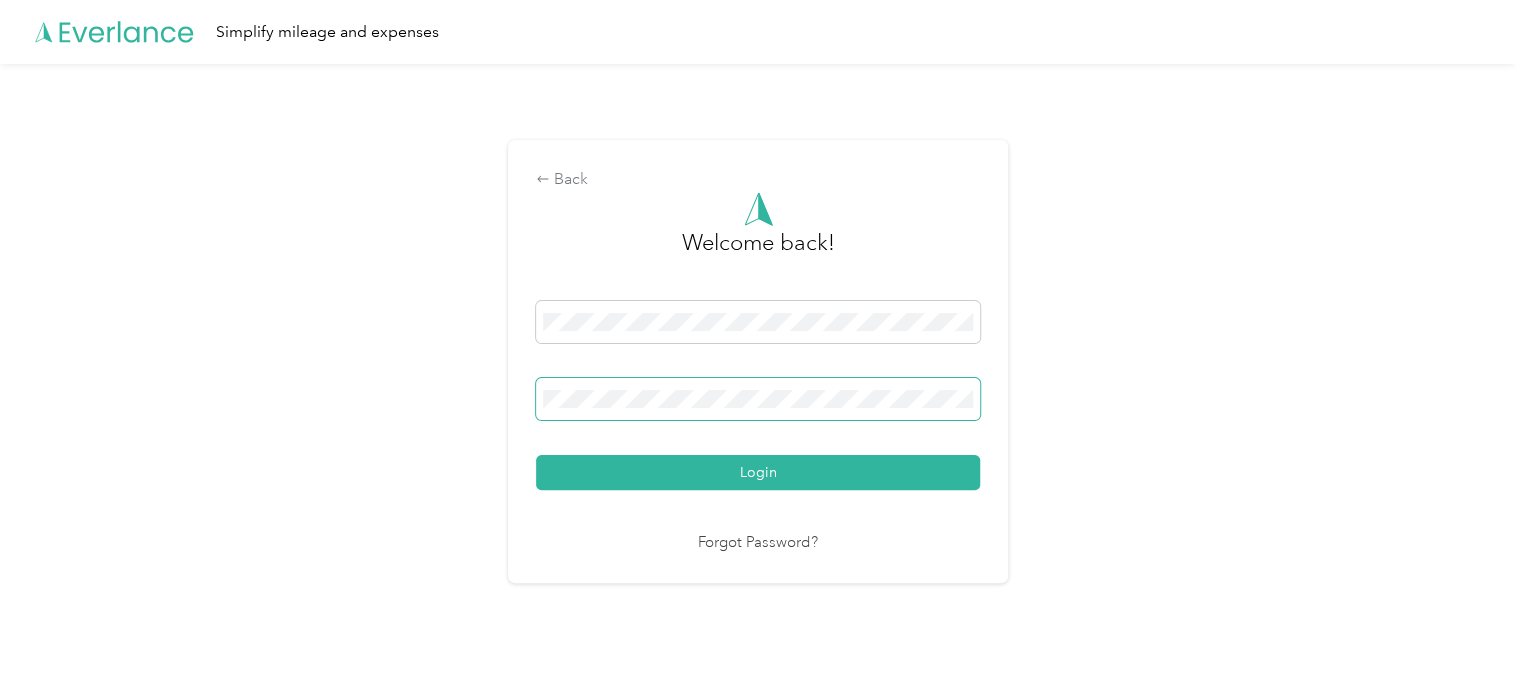 click at bounding box center (758, 399) 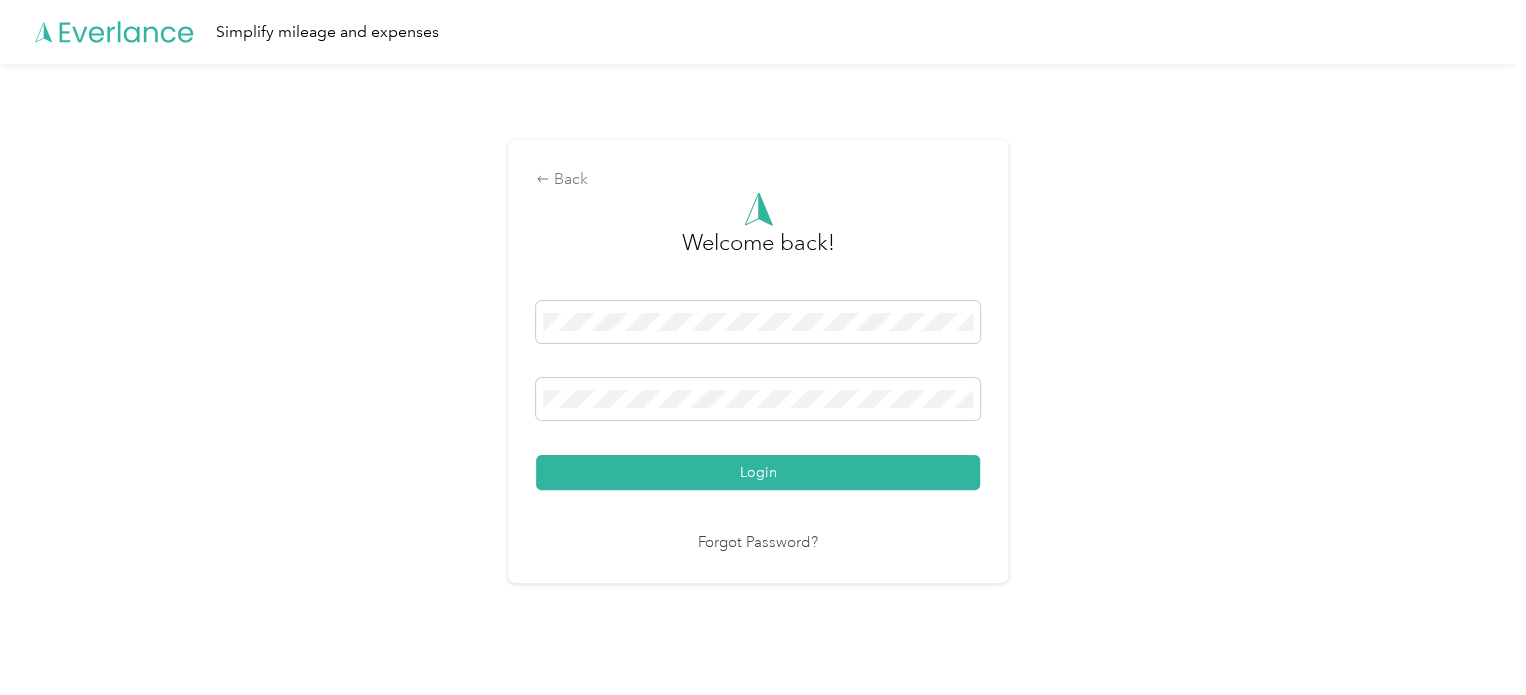 click on "Login" at bounding box center (758, 395) 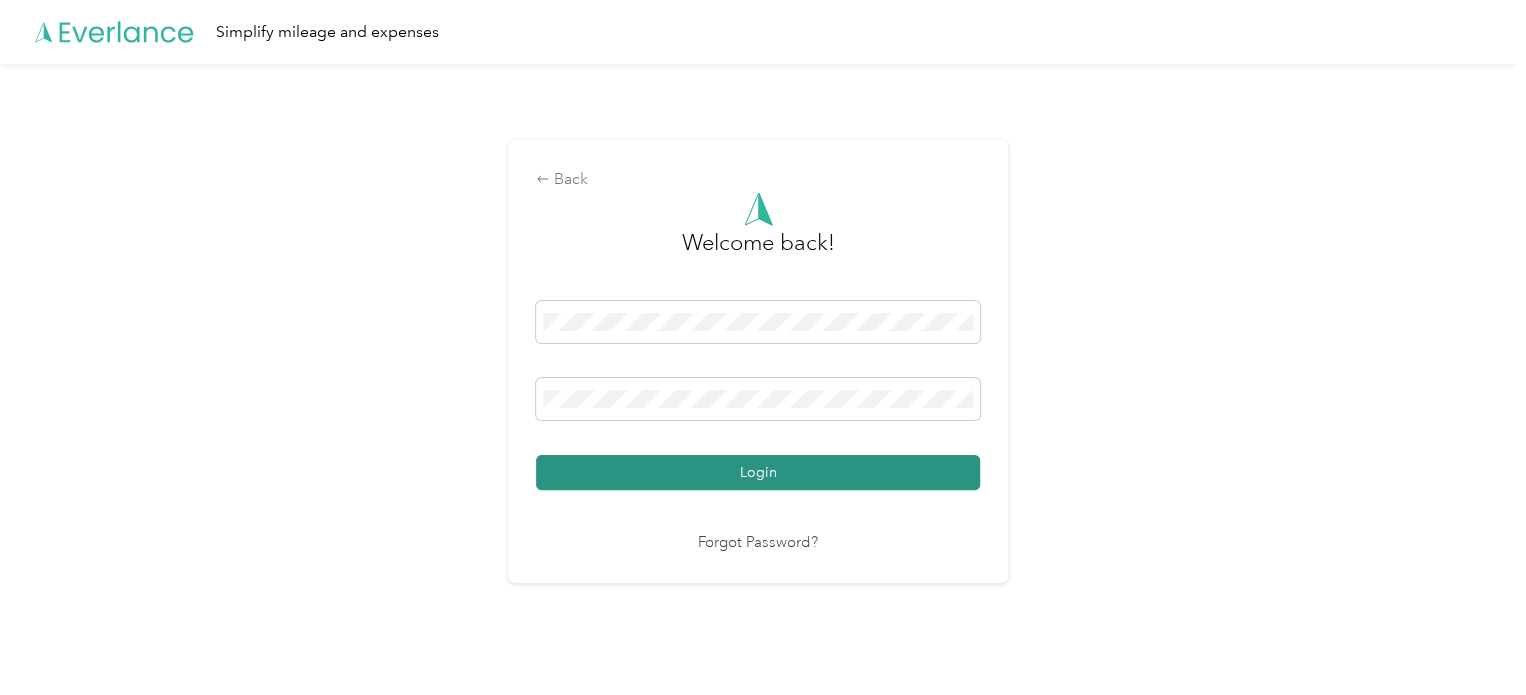 click on "Login" at bounding box center (758, 472) 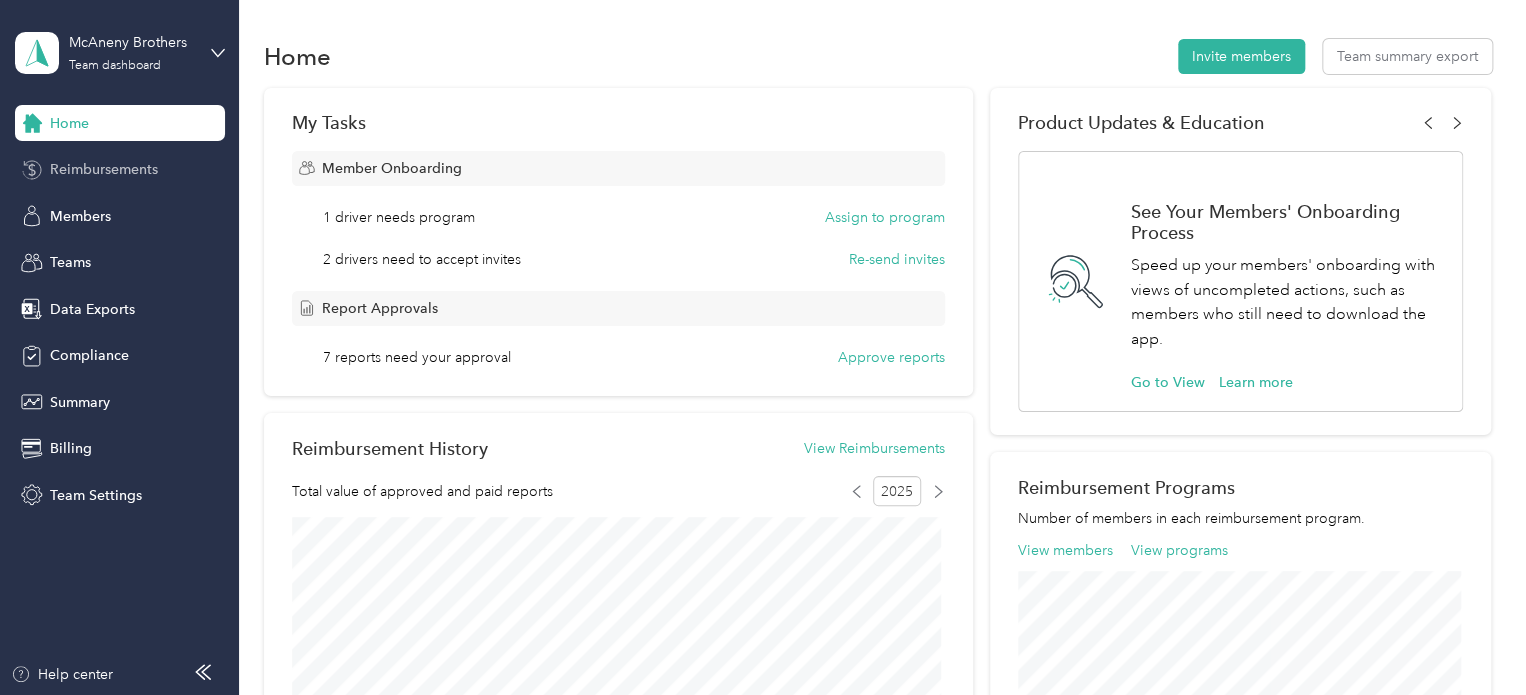 click on "Reimbursements" at bounding box center [104, 169] 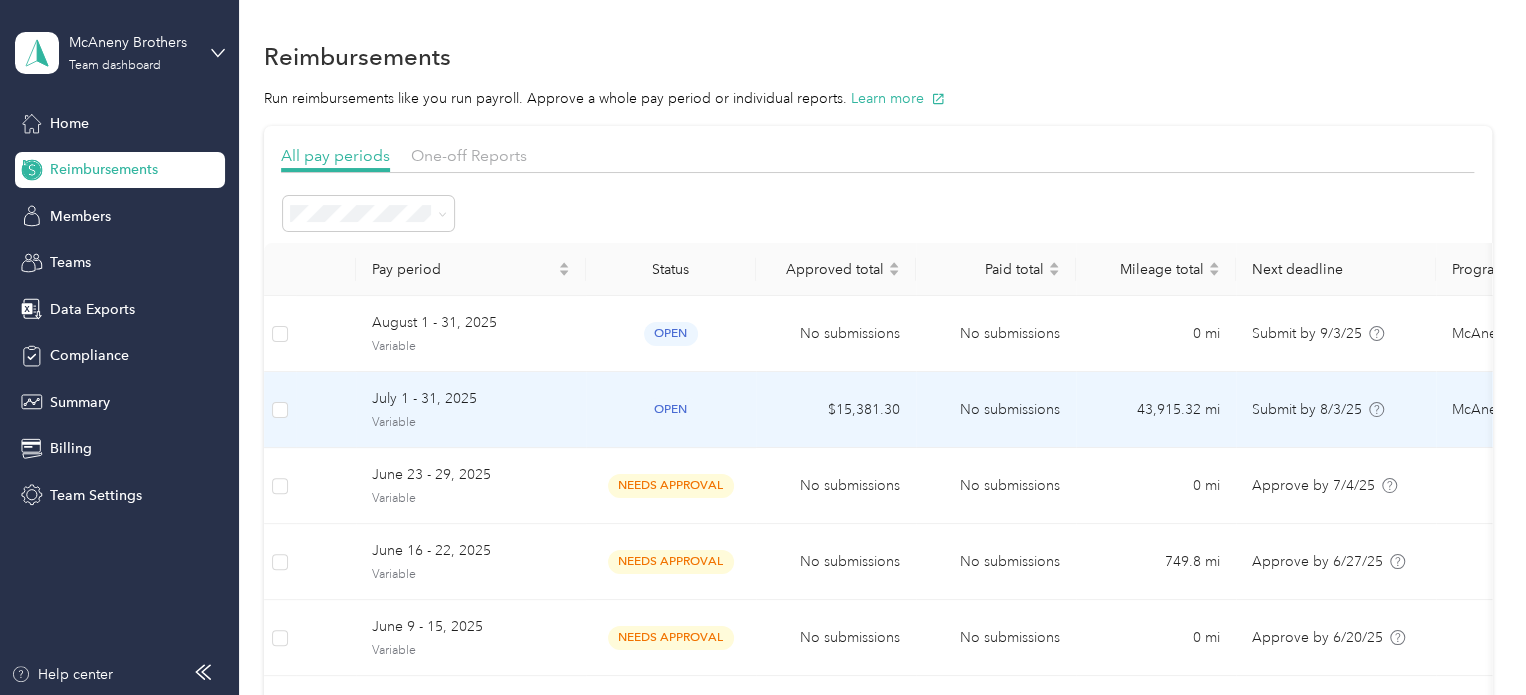 click on "July 1 - 31, 2025 Variable" at bounding box center [471, 410] 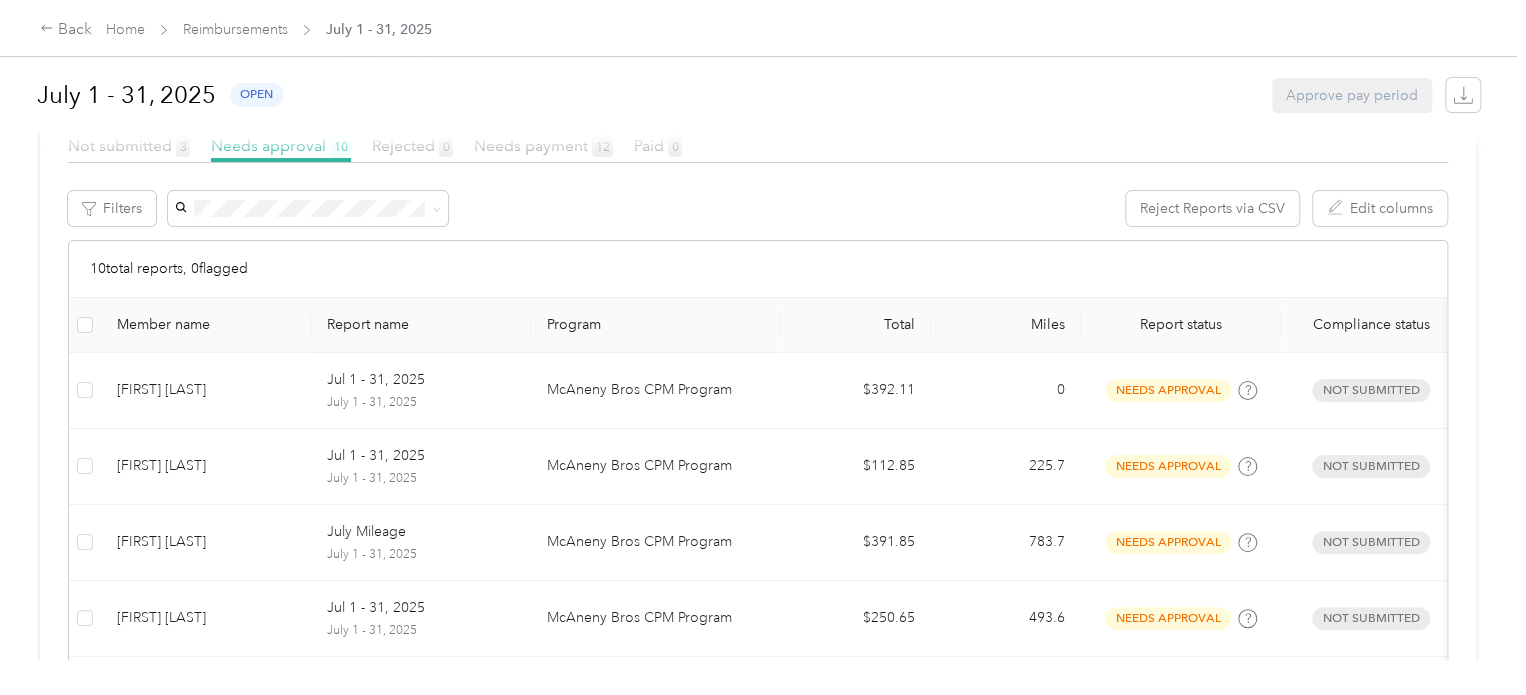 scroll, scrollTop: 267, scrollLeft: 0, axis: vertical 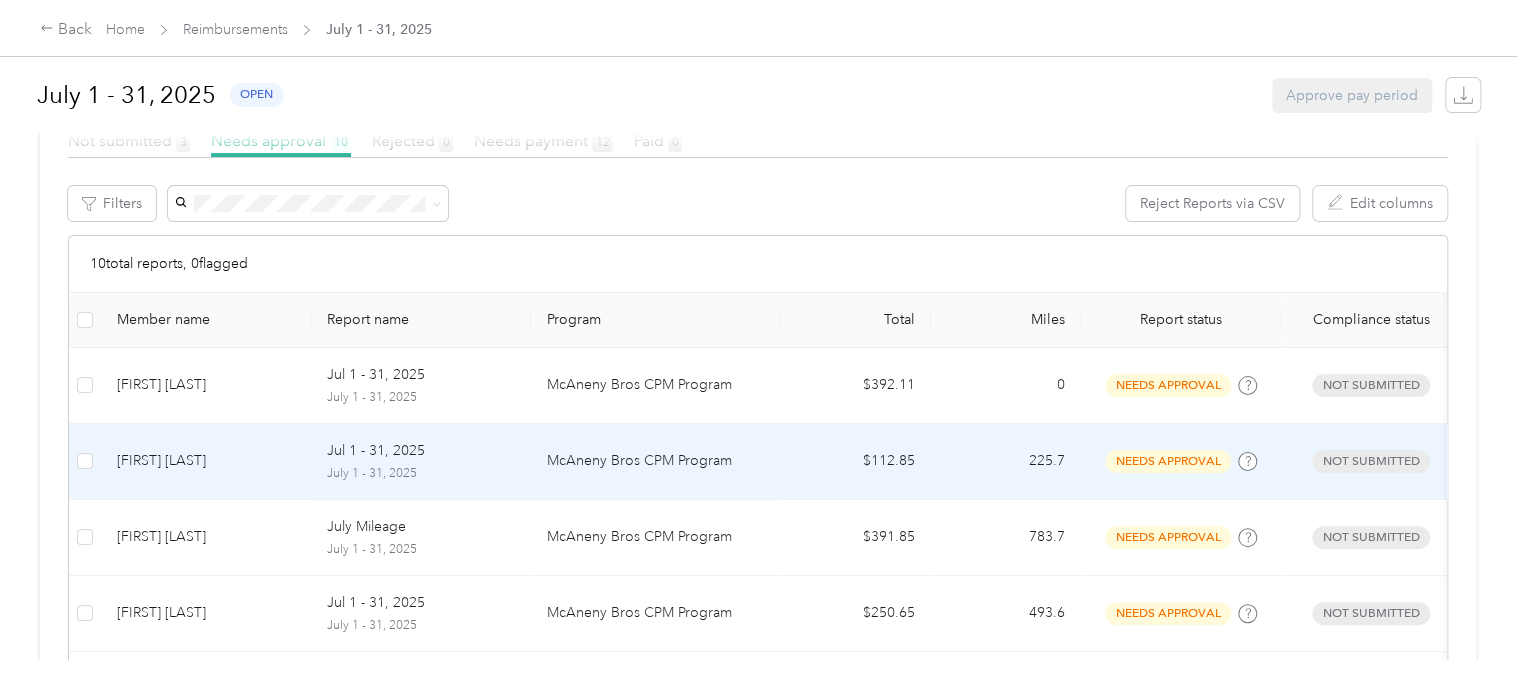 click on "[FIRST] [LAST]" at bounding box center [206, 461] 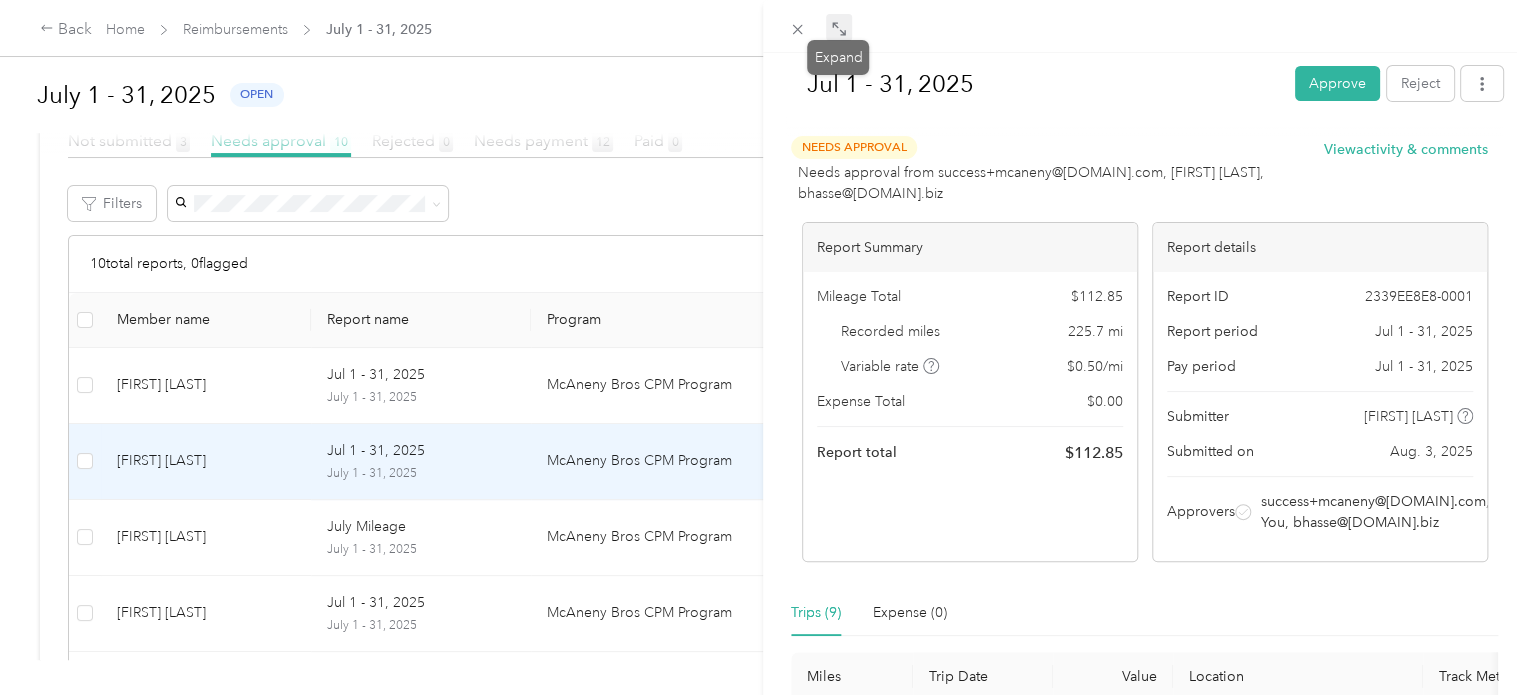 click at bounding box center (839, 28) 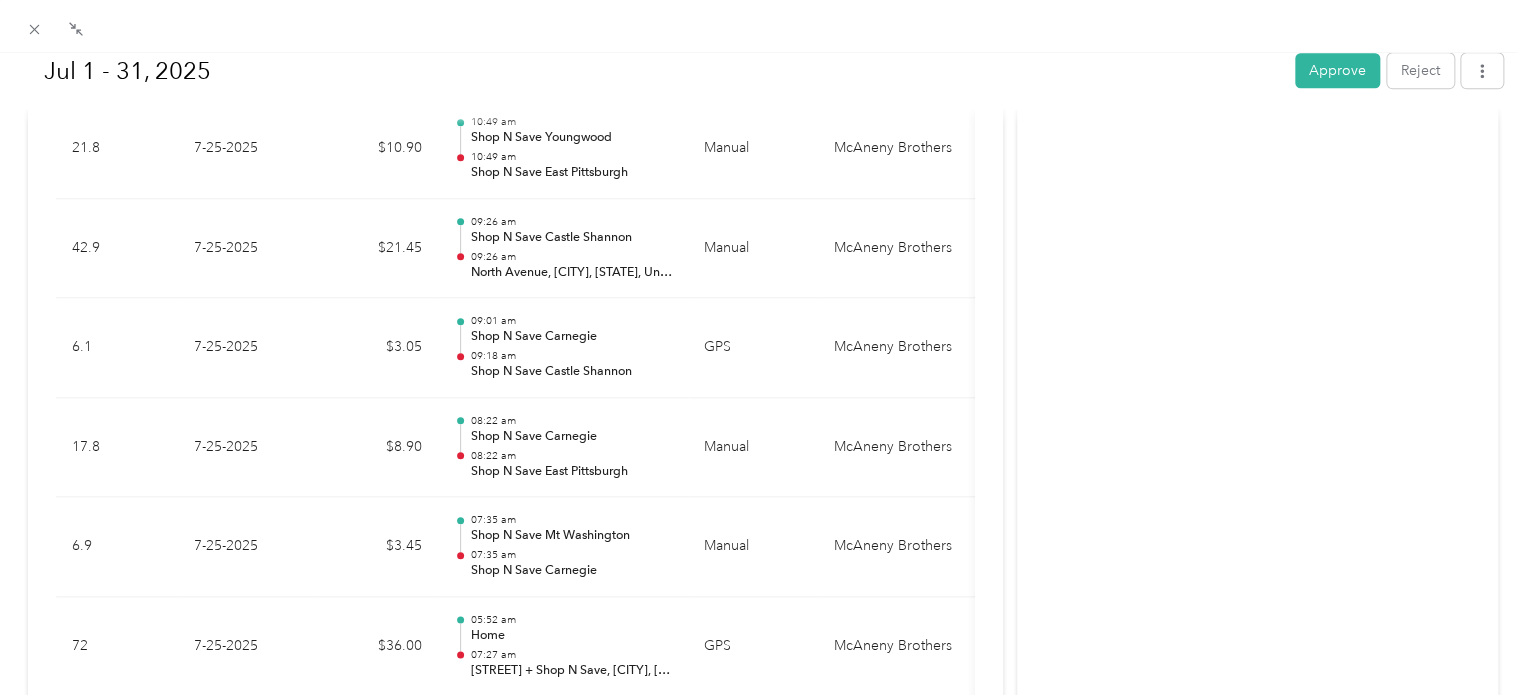 scroll, scrollTop: 900, scrollLeft: 0, axis: vertical 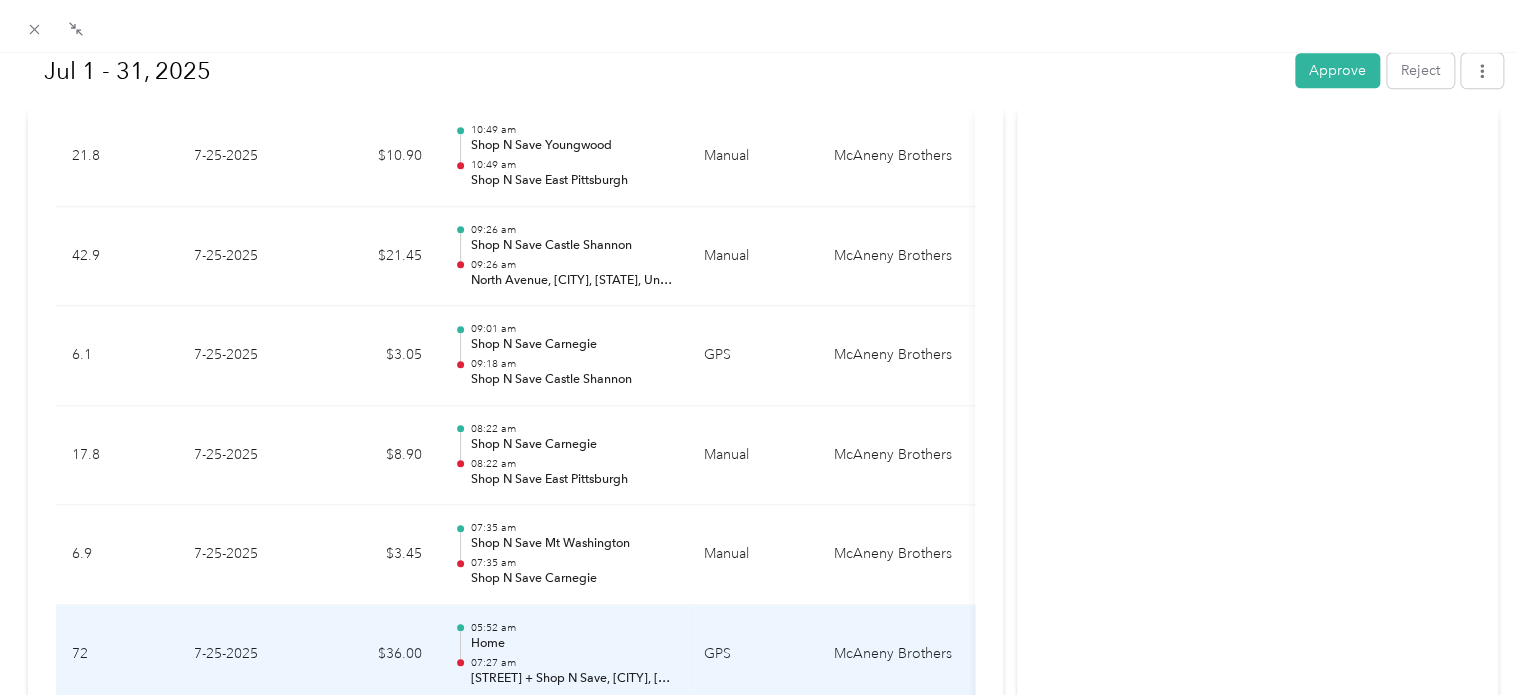 click on "[STREET] + Shop N Save, [CITY], [STATE] [POSTAL_CODE], USA" at bounding box center (571, 679) 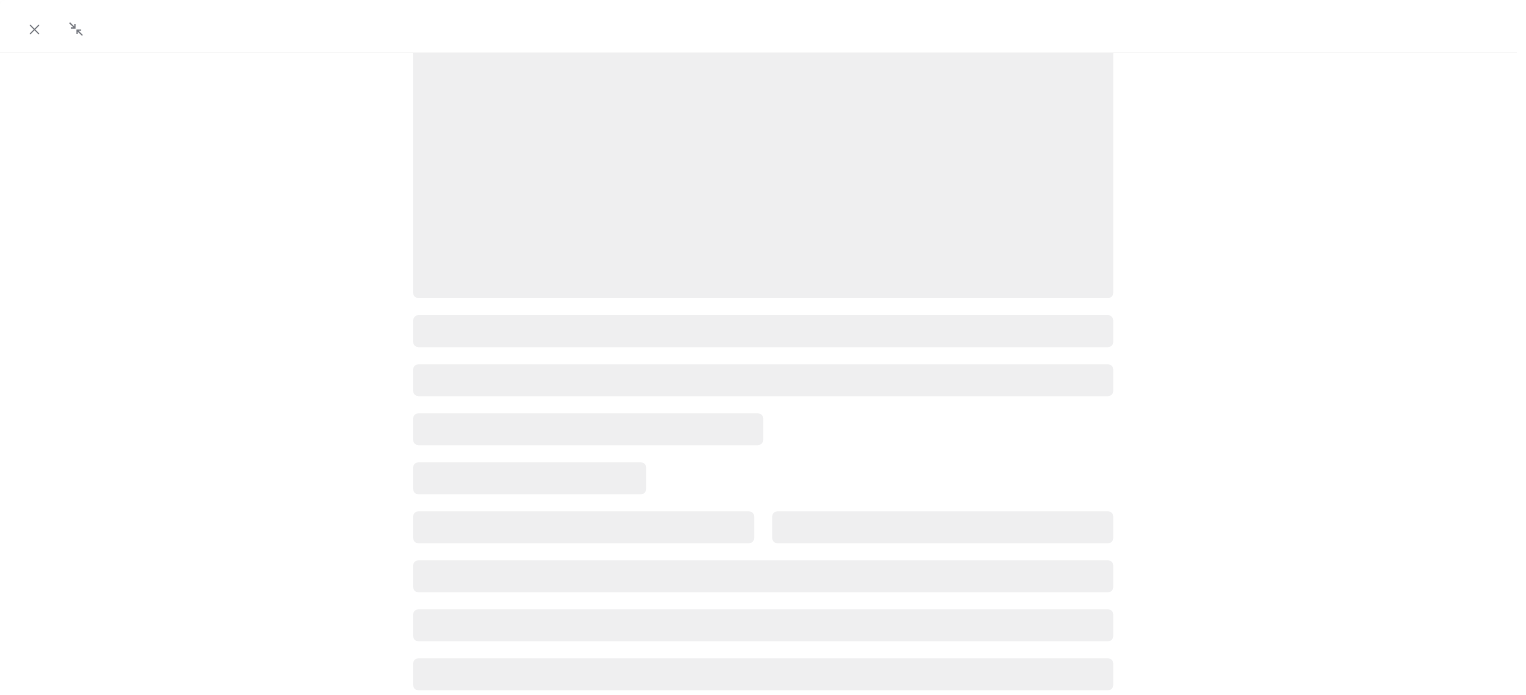 scroll, scrollTop: 0, scrollLeft: 0, axis: both 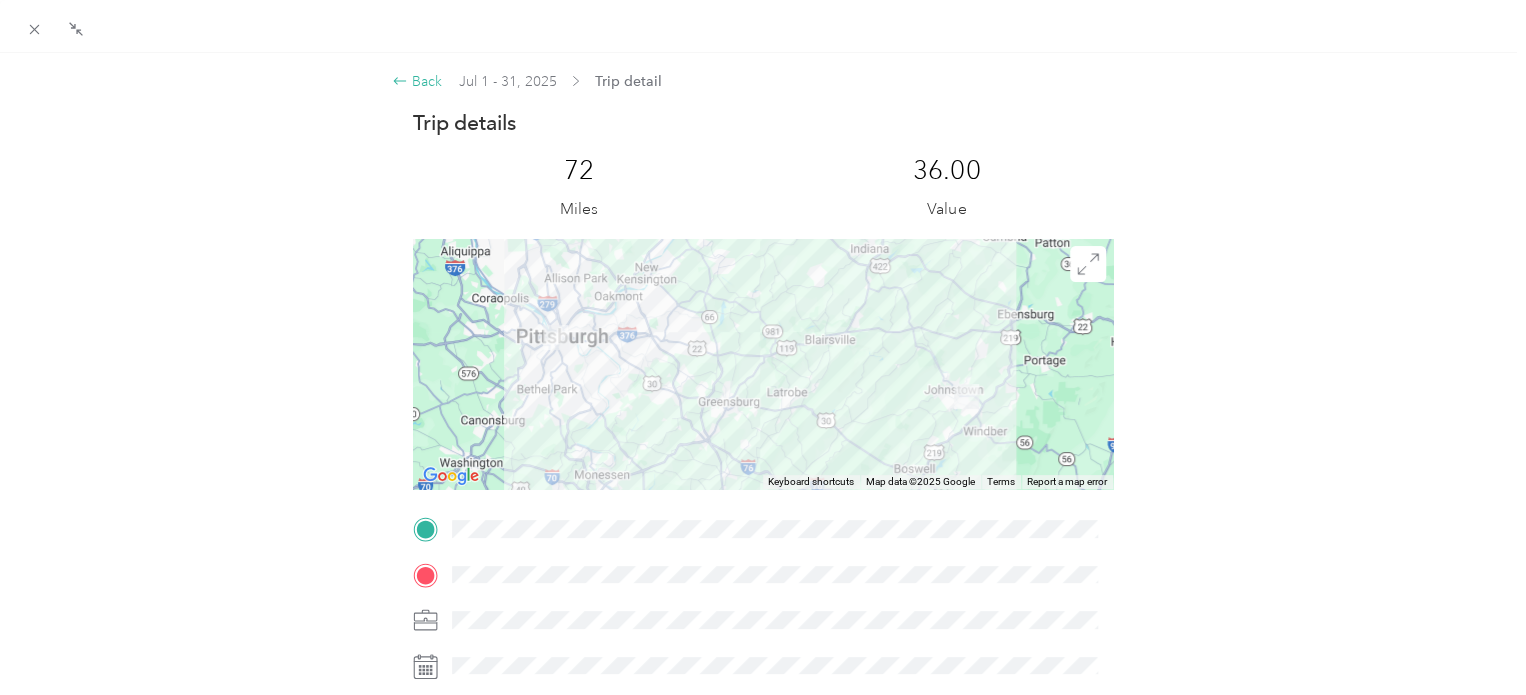click on "Back" at bounding box center (417, 81) 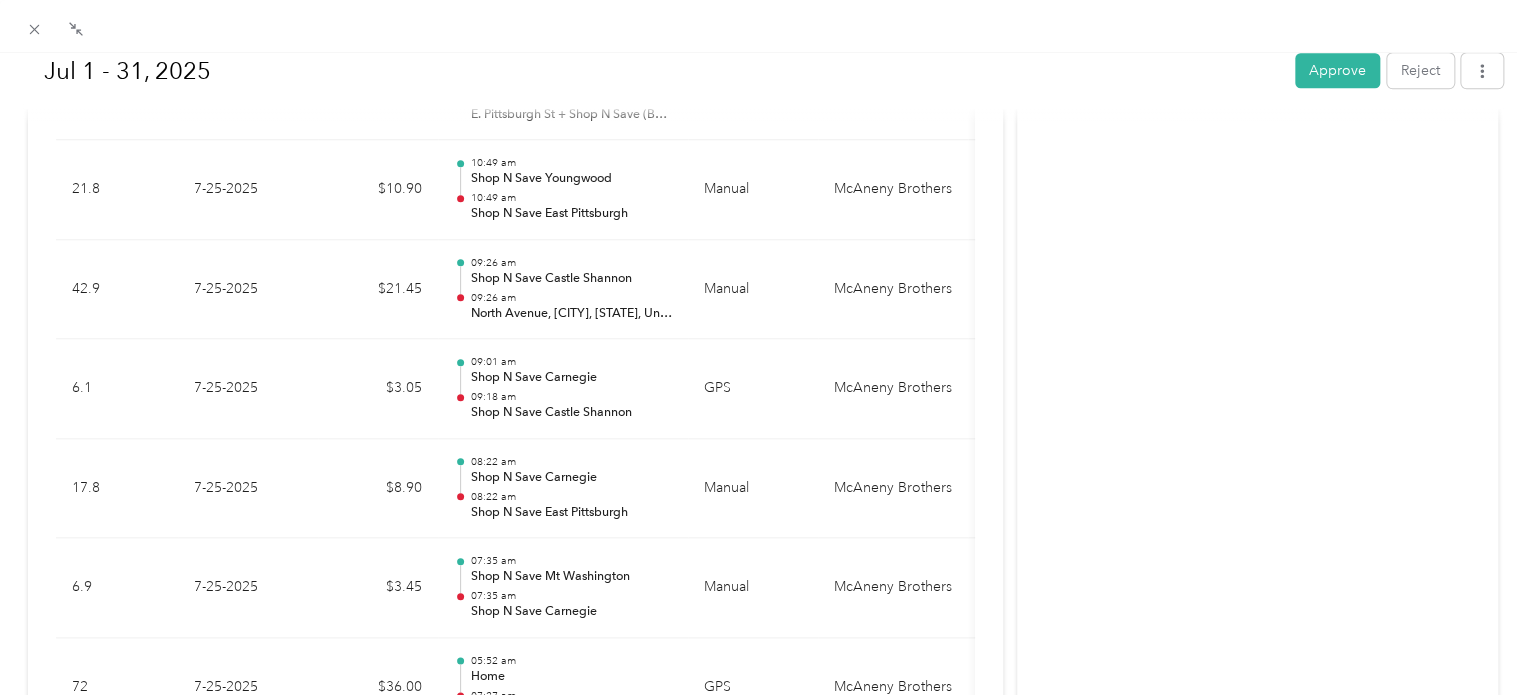 scroll, scrollTop: 845, scrollLeft: 0, axis: vertical 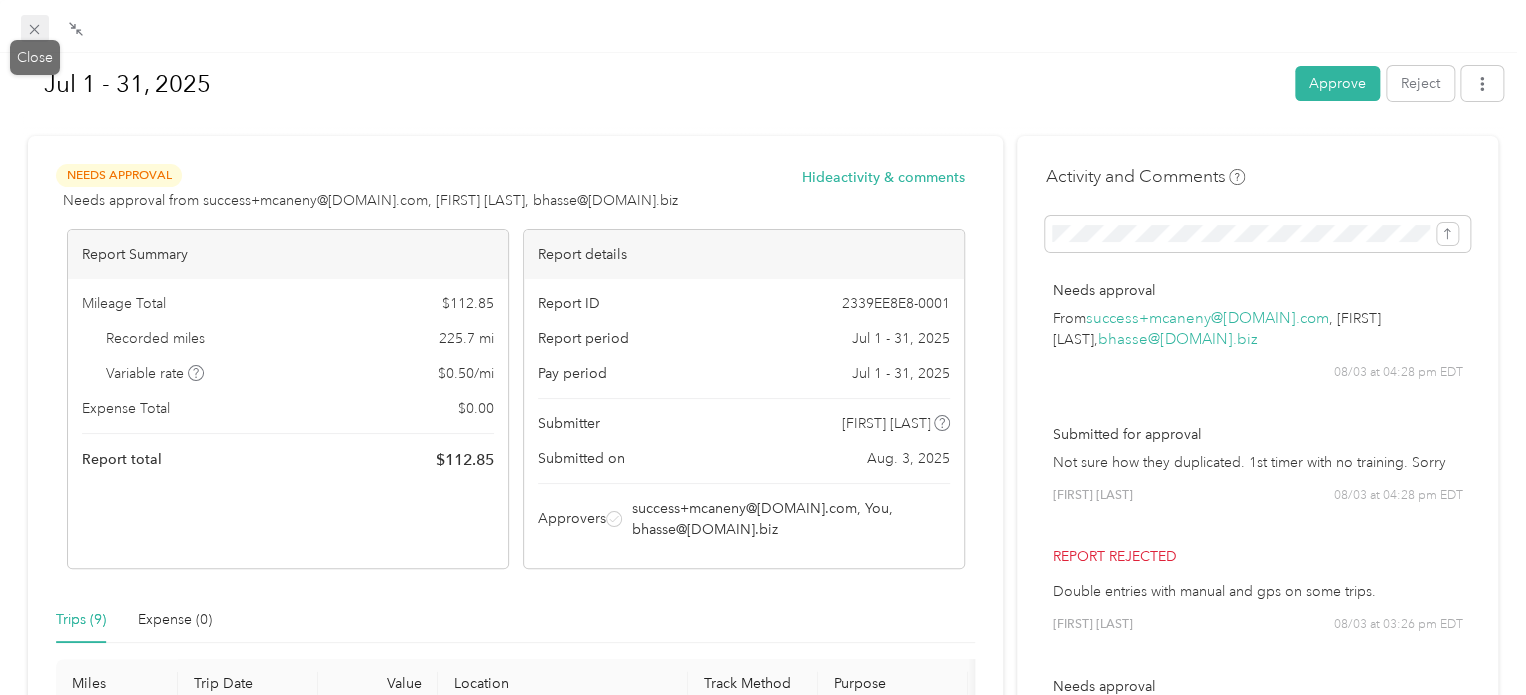 click 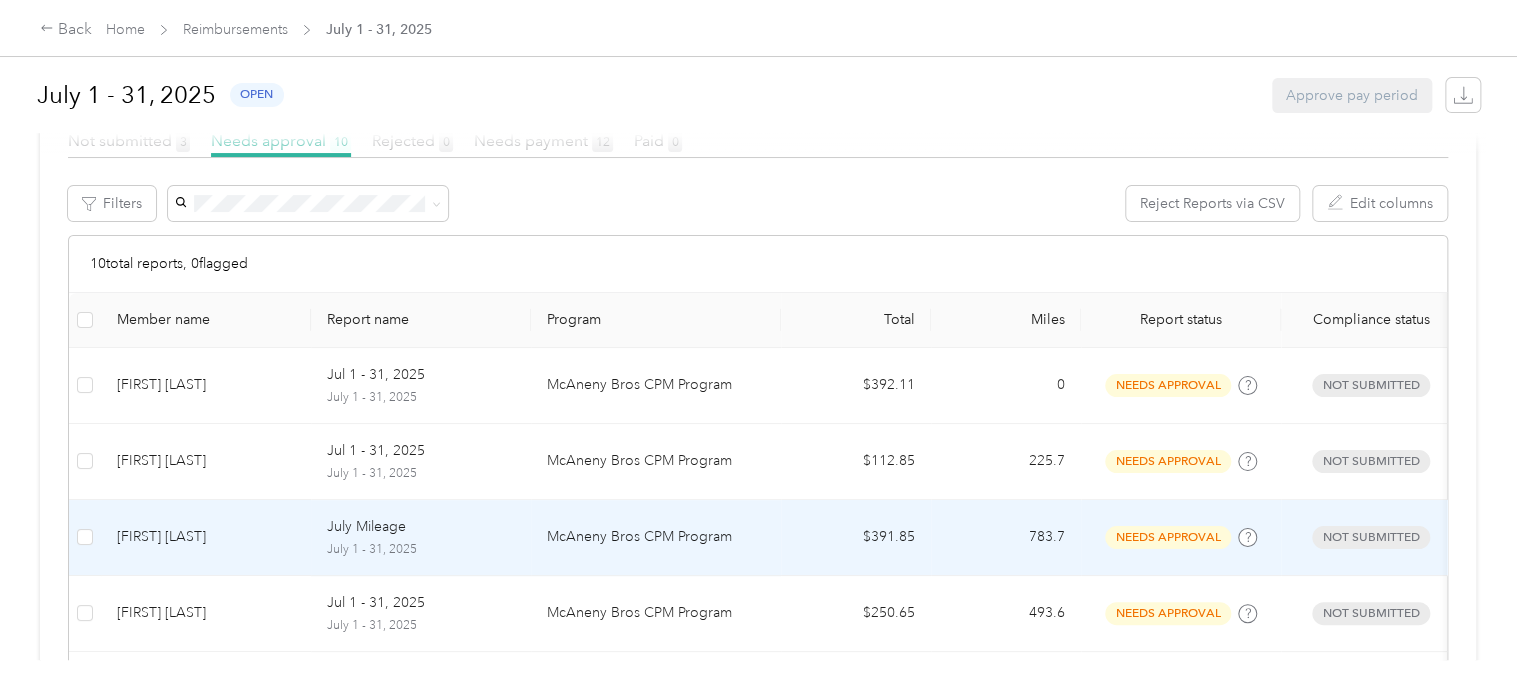 click on "[FIRST] [LAST]" at bounding box center [206, 537] 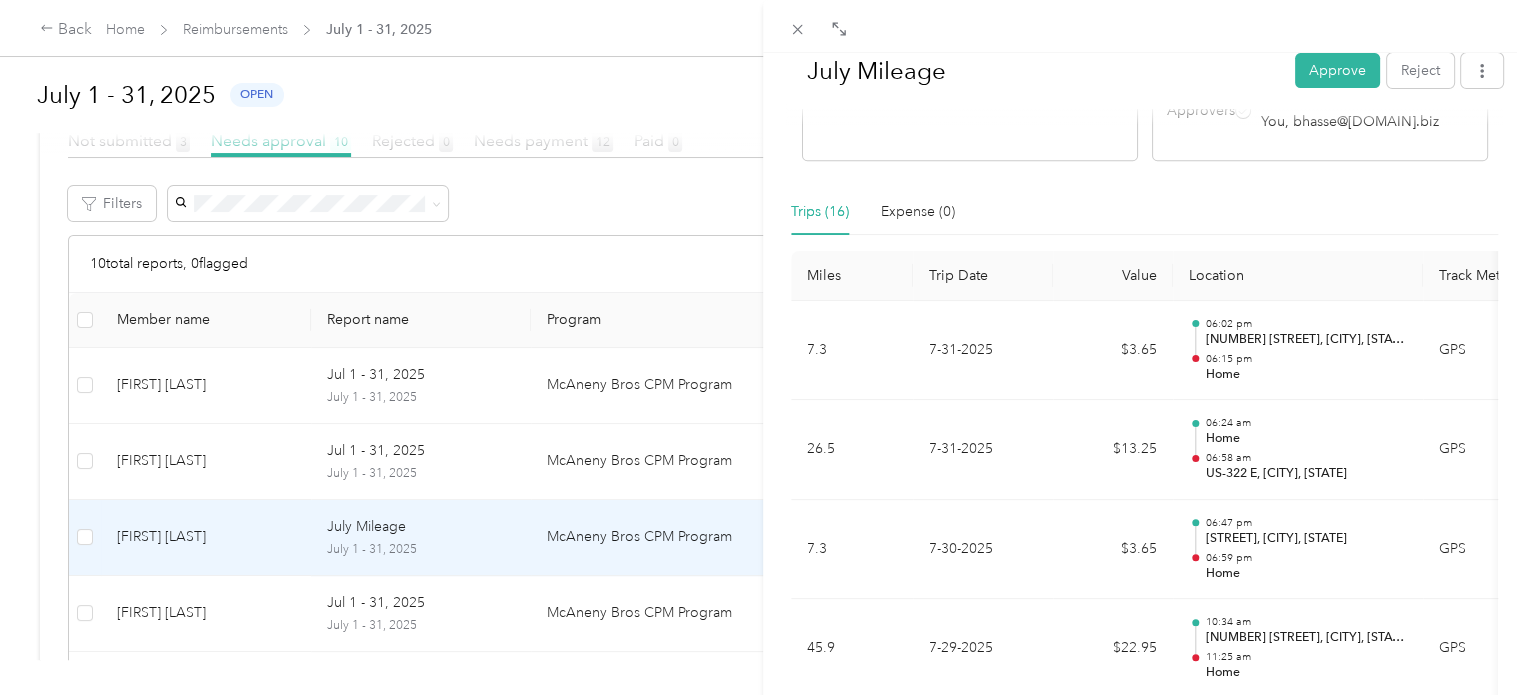 scroll, scrollTop: 398, scrollLeft: 0, axis: vertical 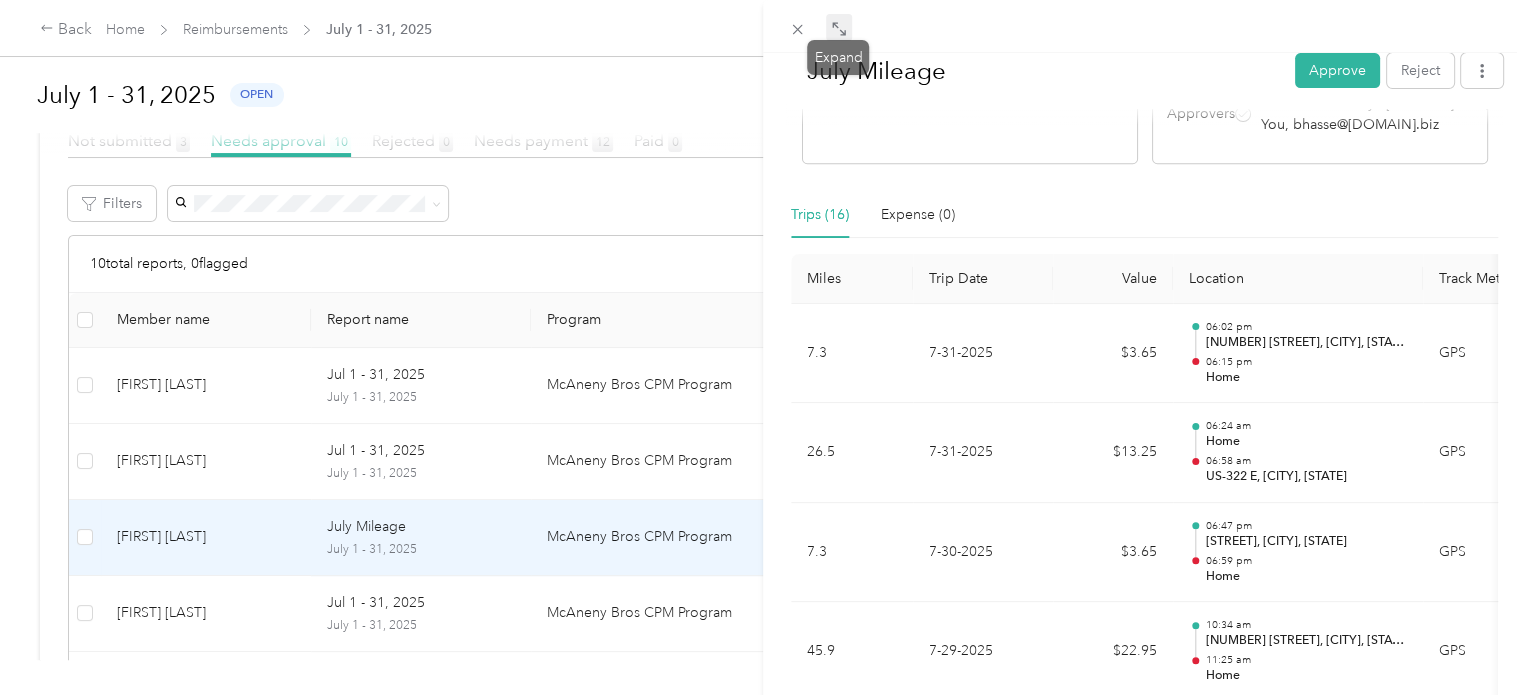 click 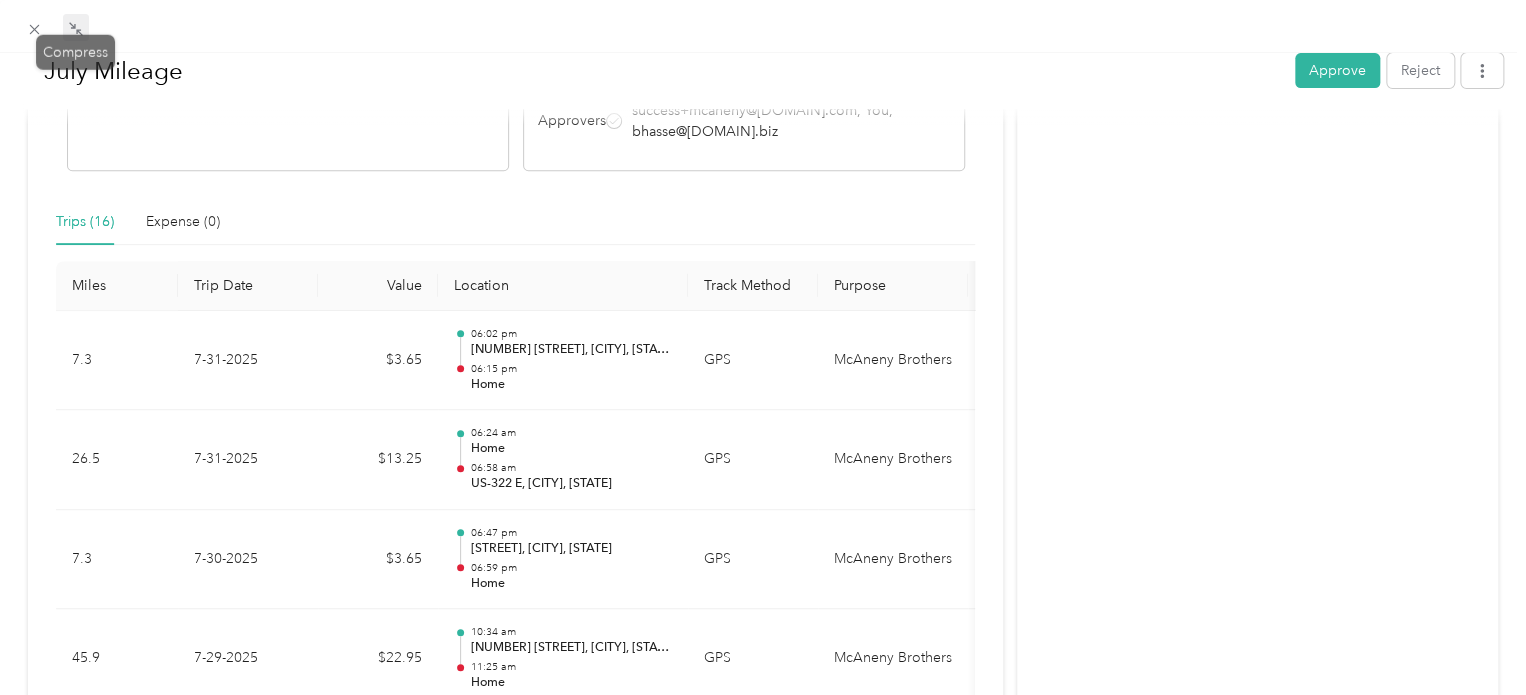 scroll, scrollTop: 335, scrollLeft: 0, axis: vertical 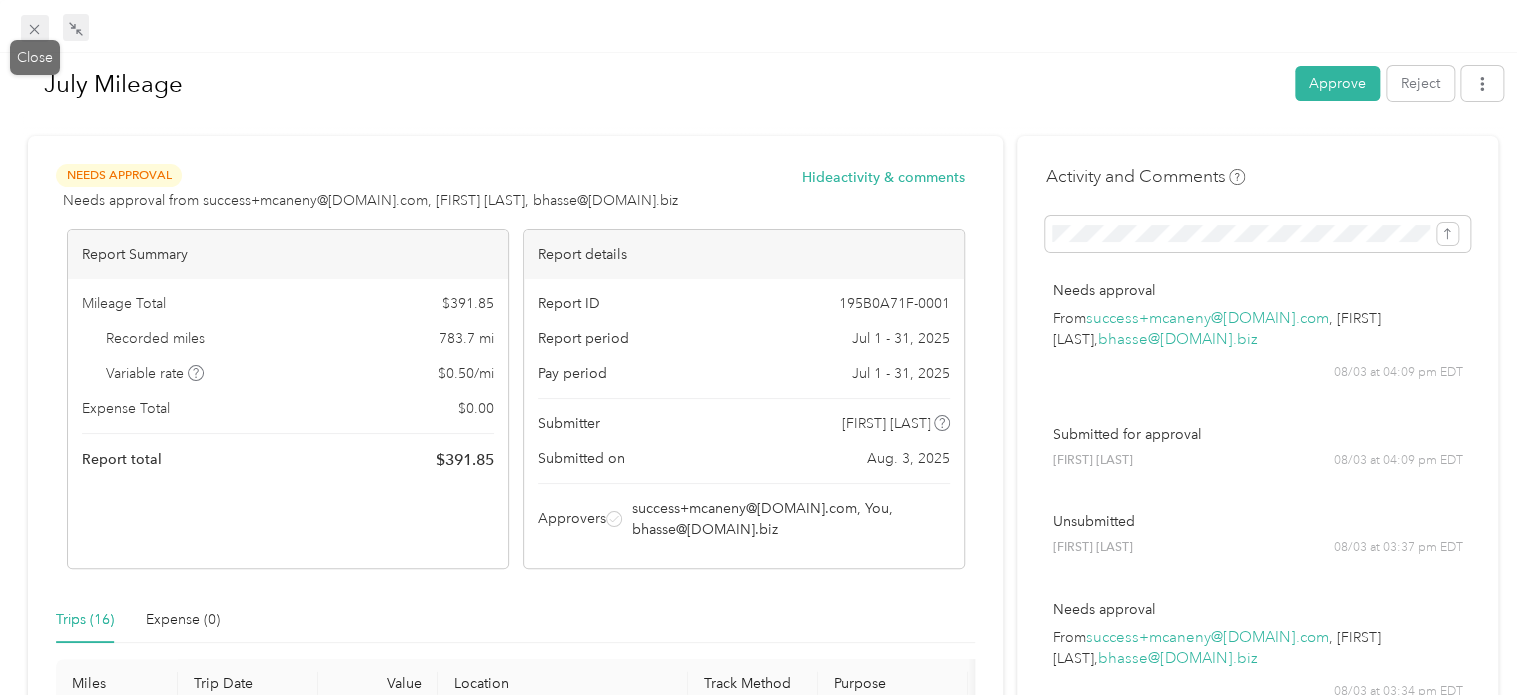 click 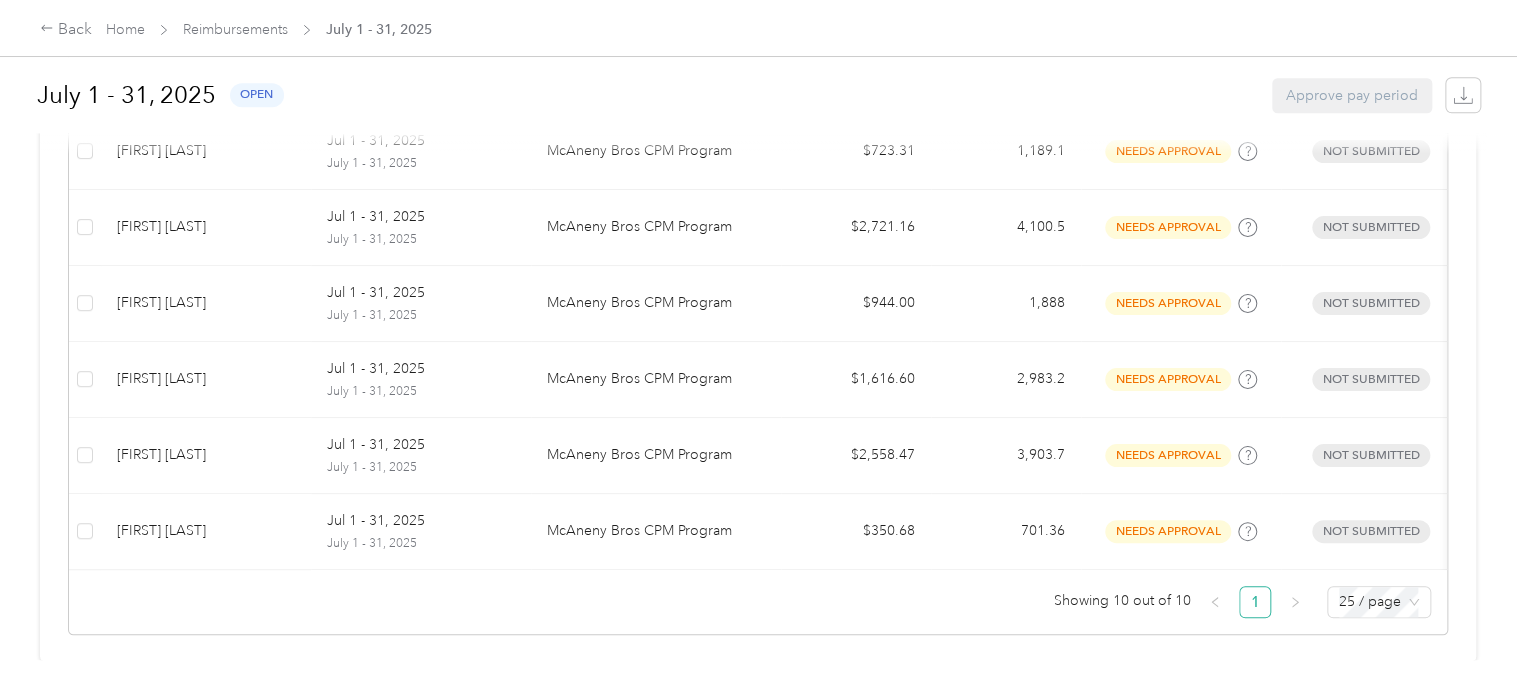 scroll, scrollTop: 835, scrollLeft: 0, axis: vertical 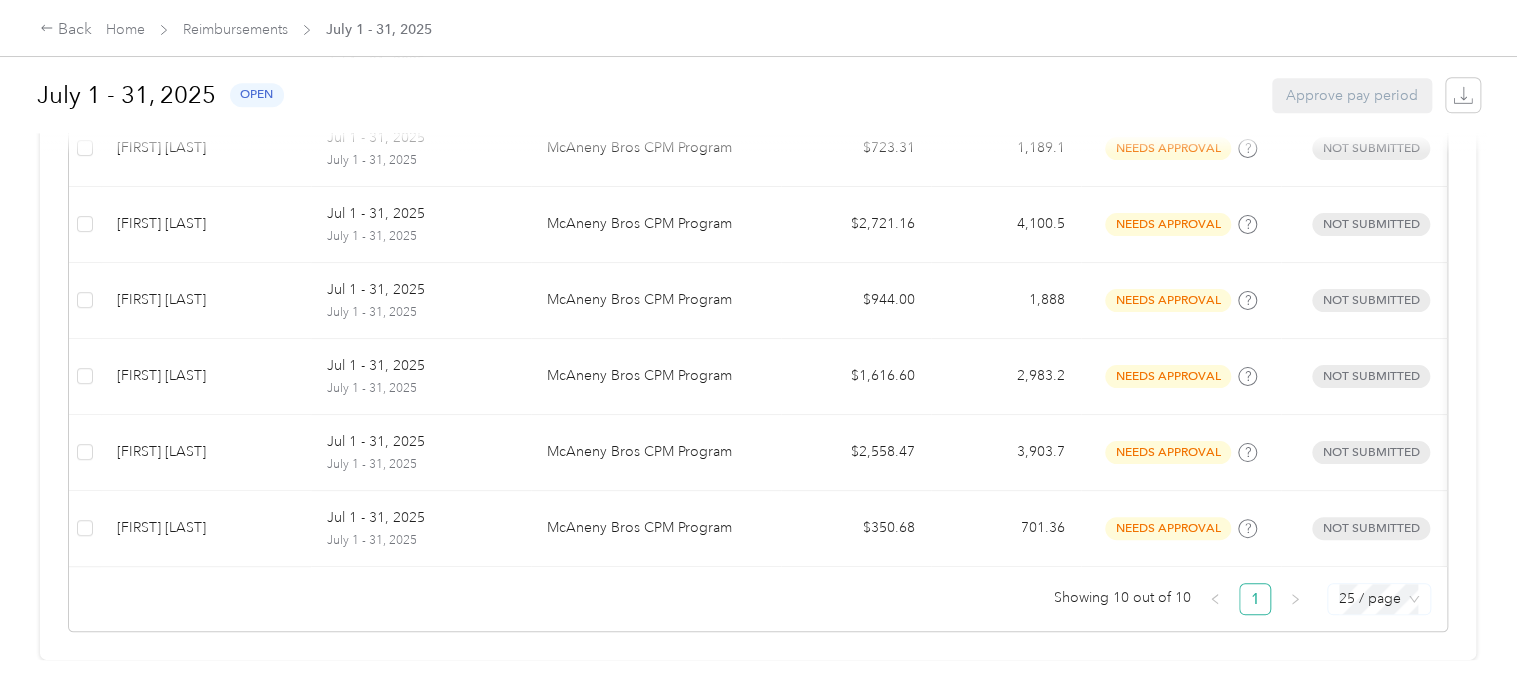 click on "25 / page" at bounding box center [1379, 599] 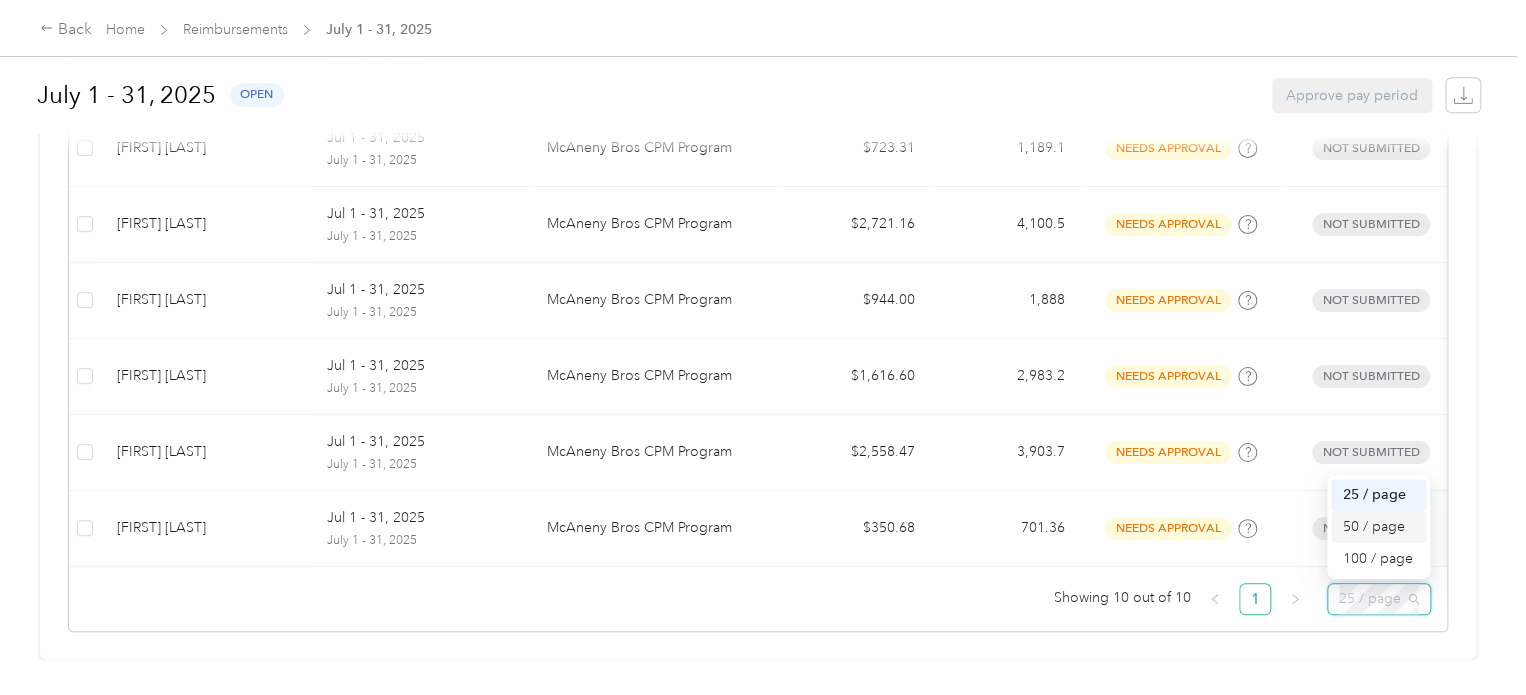 click on "50 / page" at bounding box center [1378, 527] 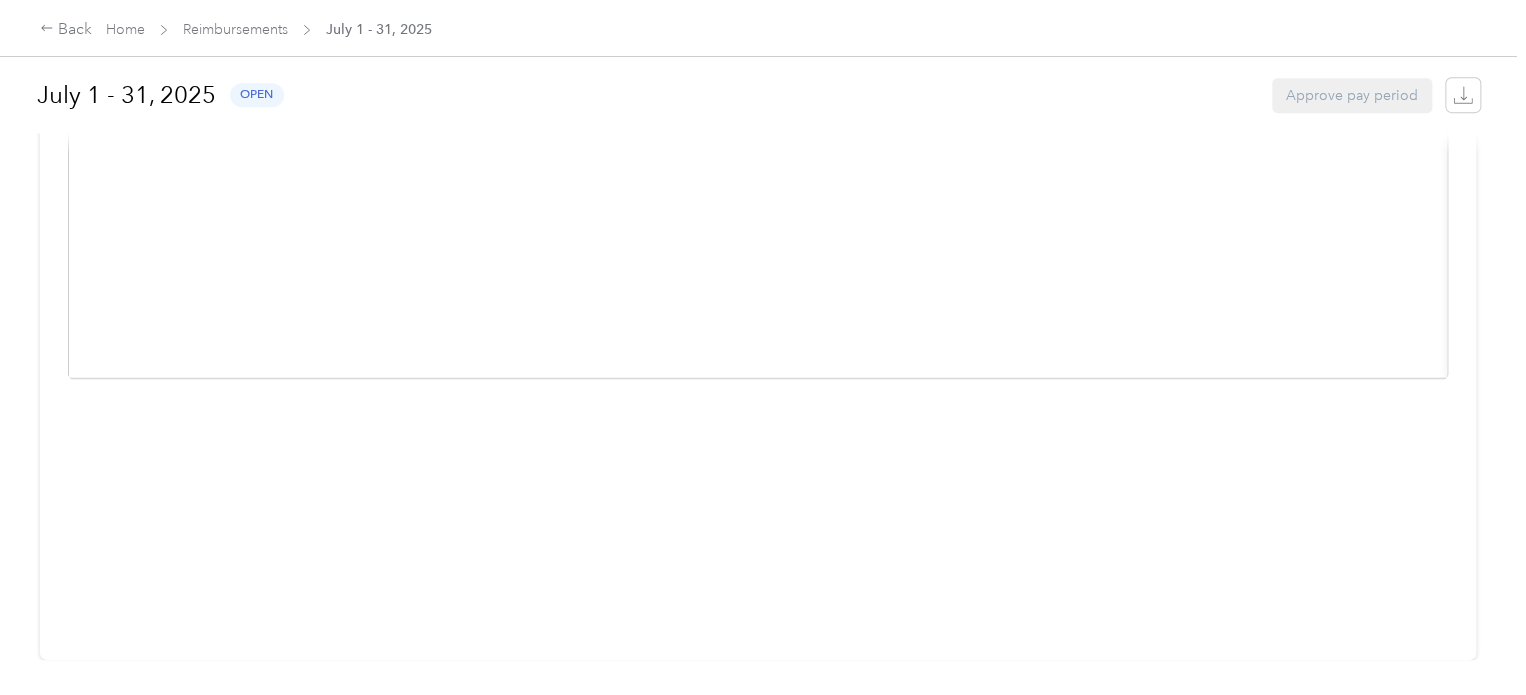 scroll, scrollTop: 522, scrollLeft: 0, axis: vertical 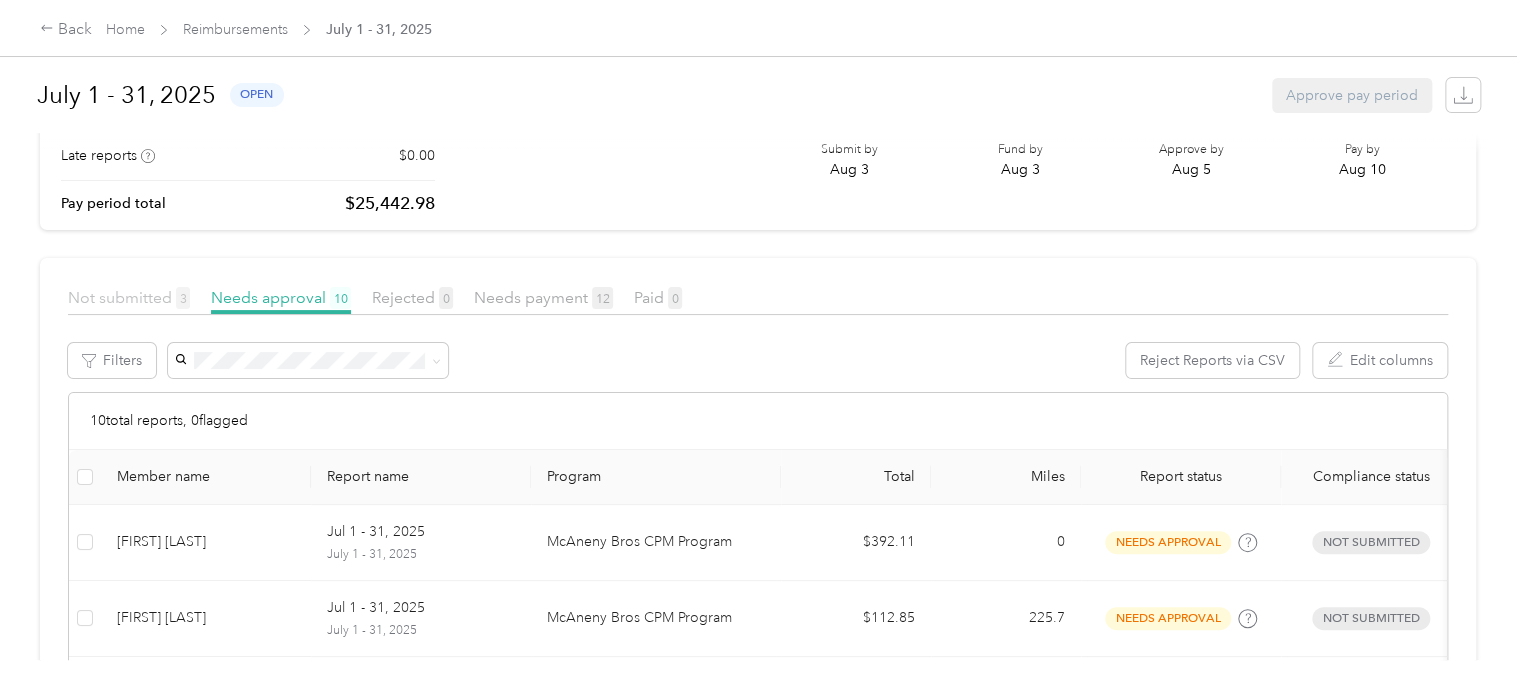 click on "Not submitted   3" at bounding box center (129, 297) 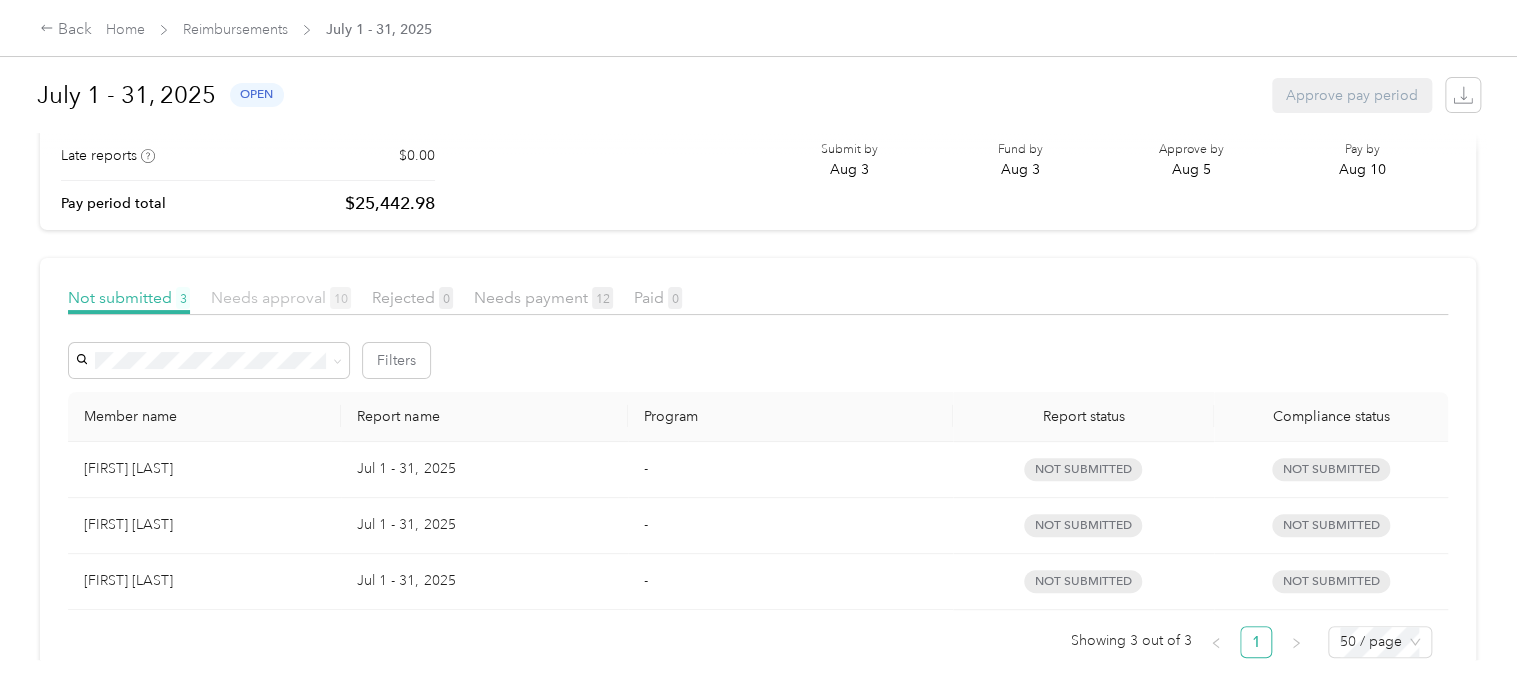 click on "Needs approval   10" at bounding box center [281, 297] 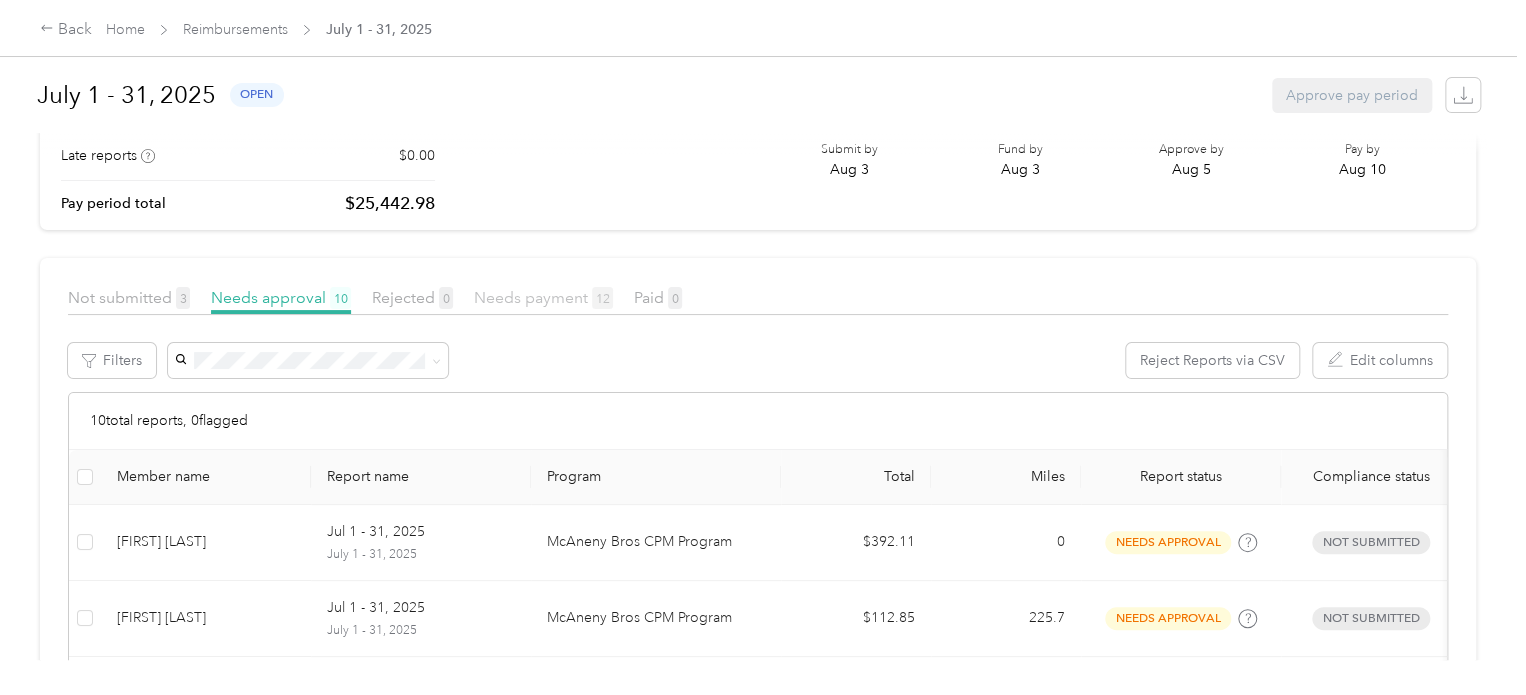 click on "Needs payment   12" at bounding box center (543, 297) 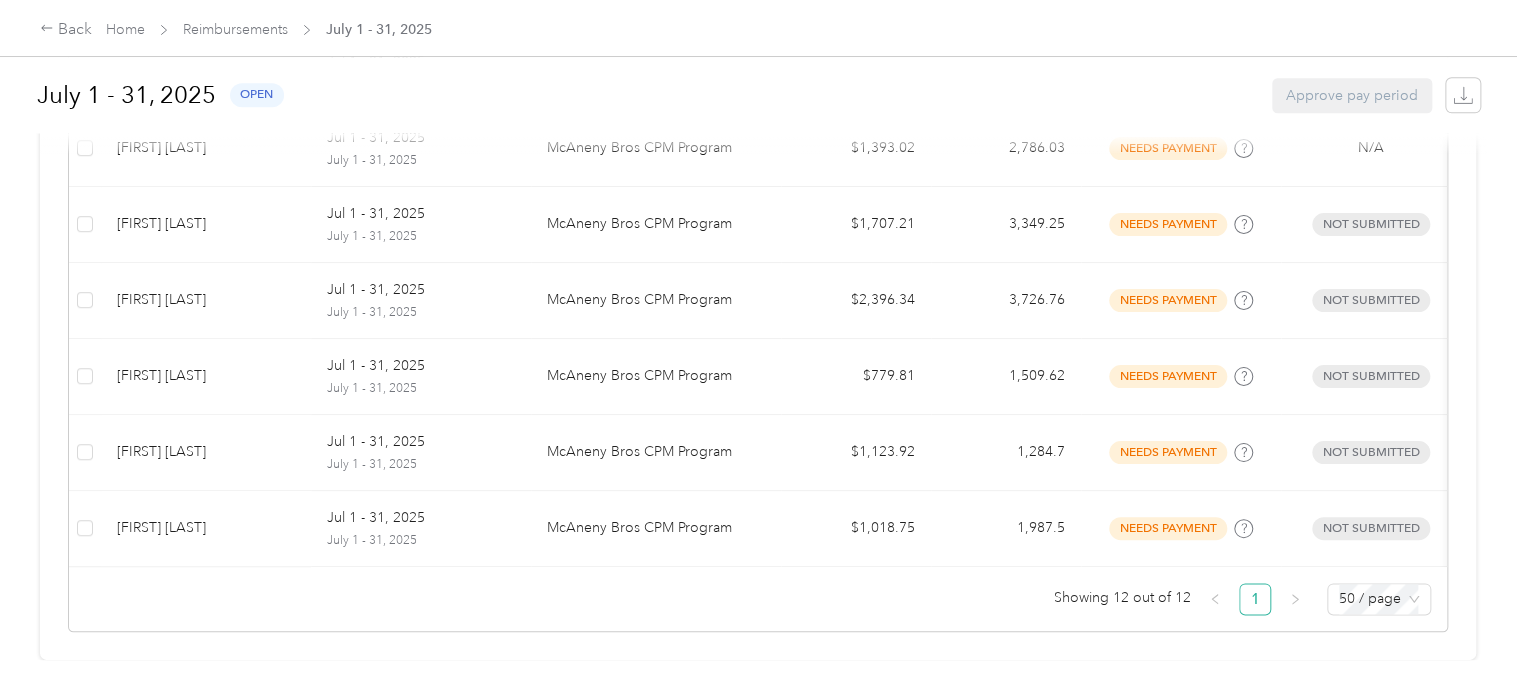 scroll, scrollTop: 980, scrollLeft: 0, axis: vertical 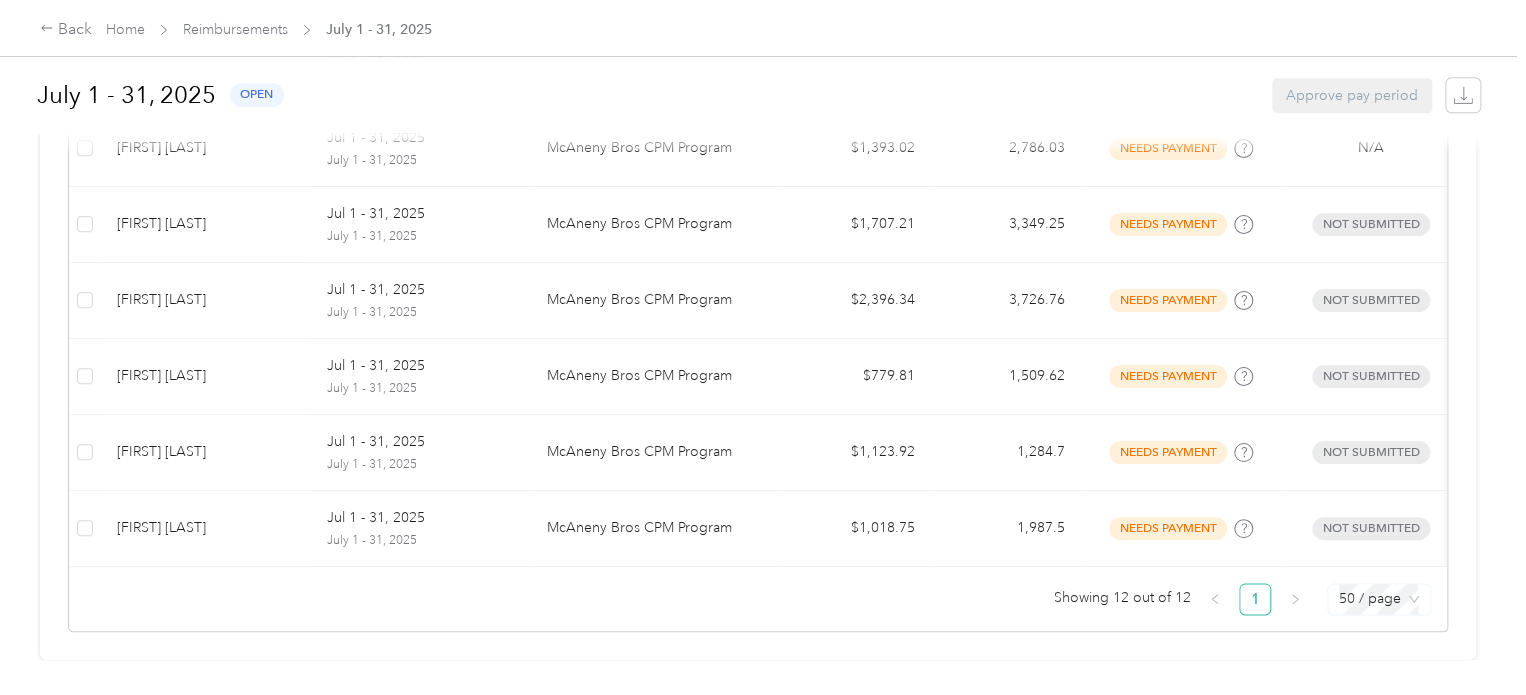 click on "50 / page" at bounding box center (1379, 599) 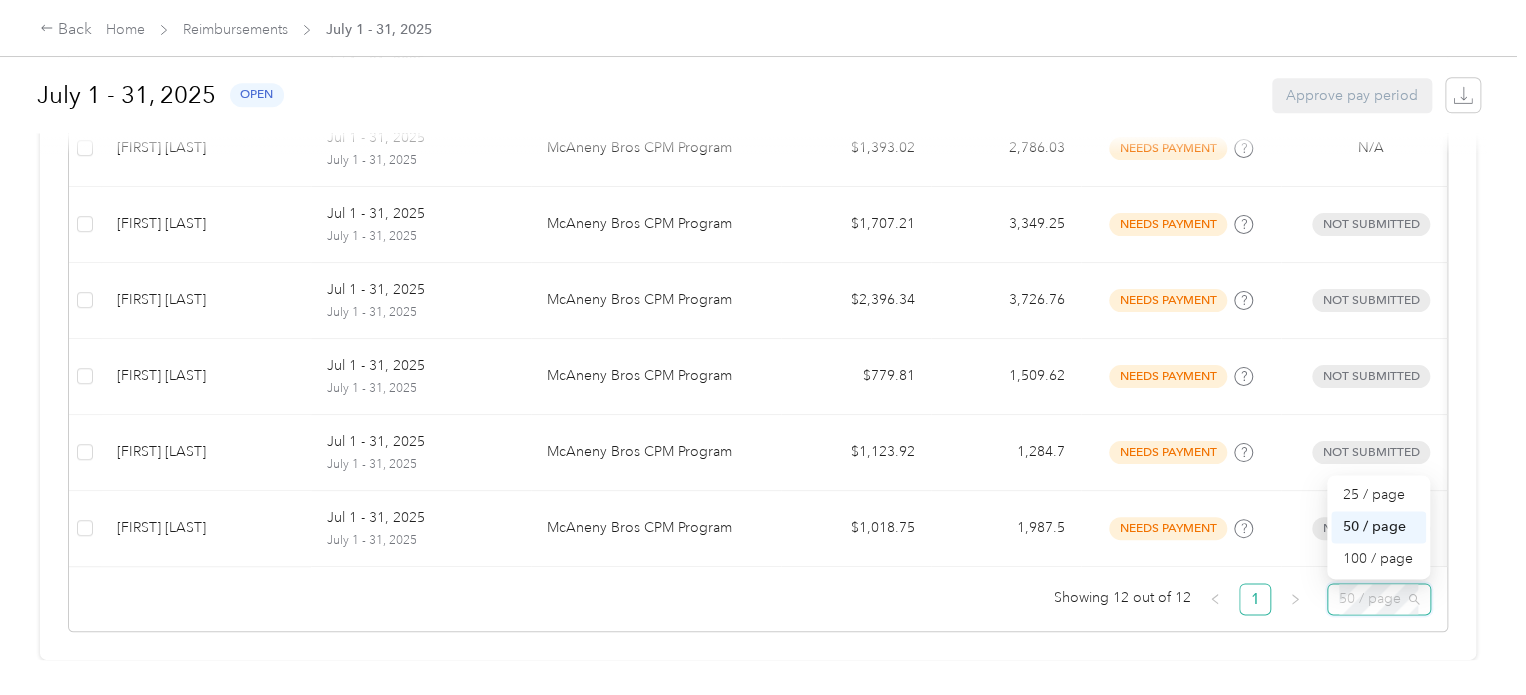 click on "50 / page" at bounding box center (1378, 527) 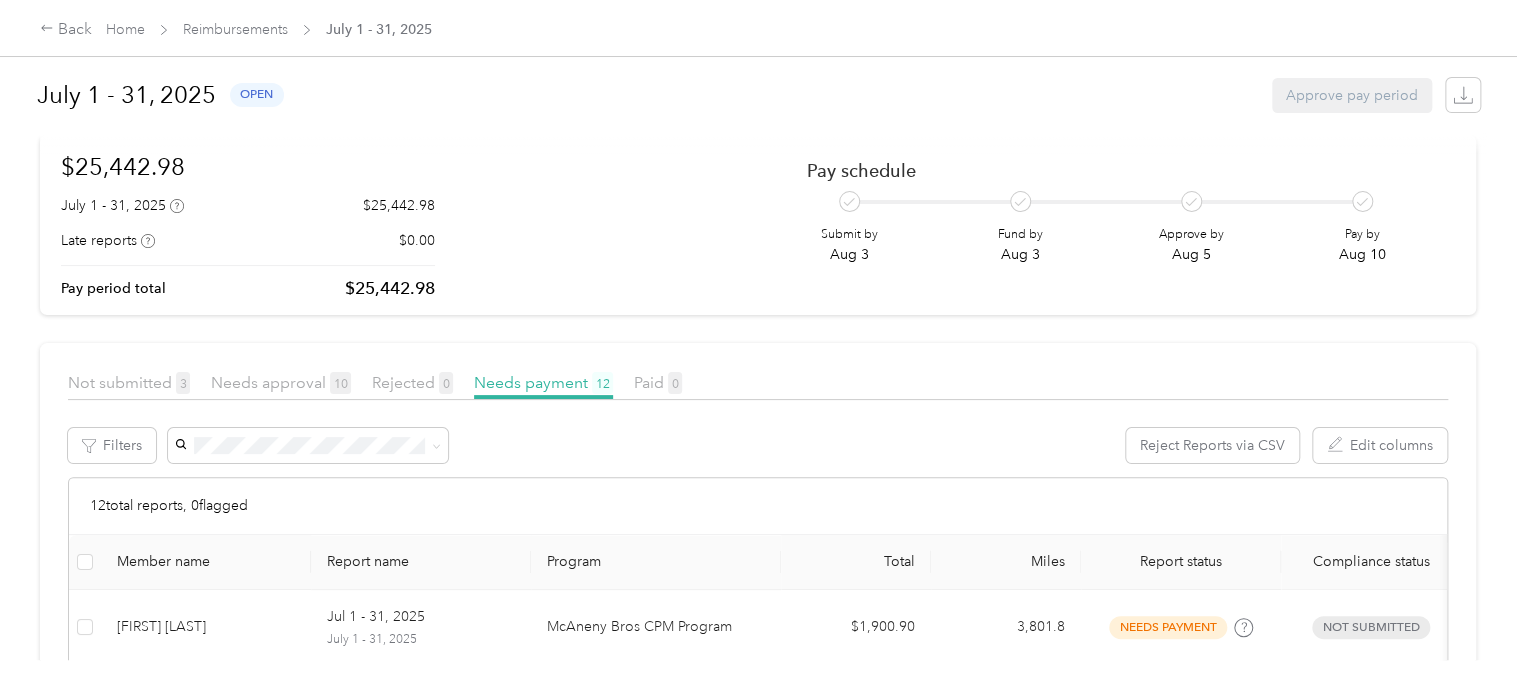 scroll, scrollTop: 0, scrollLeft: 0, axis: both 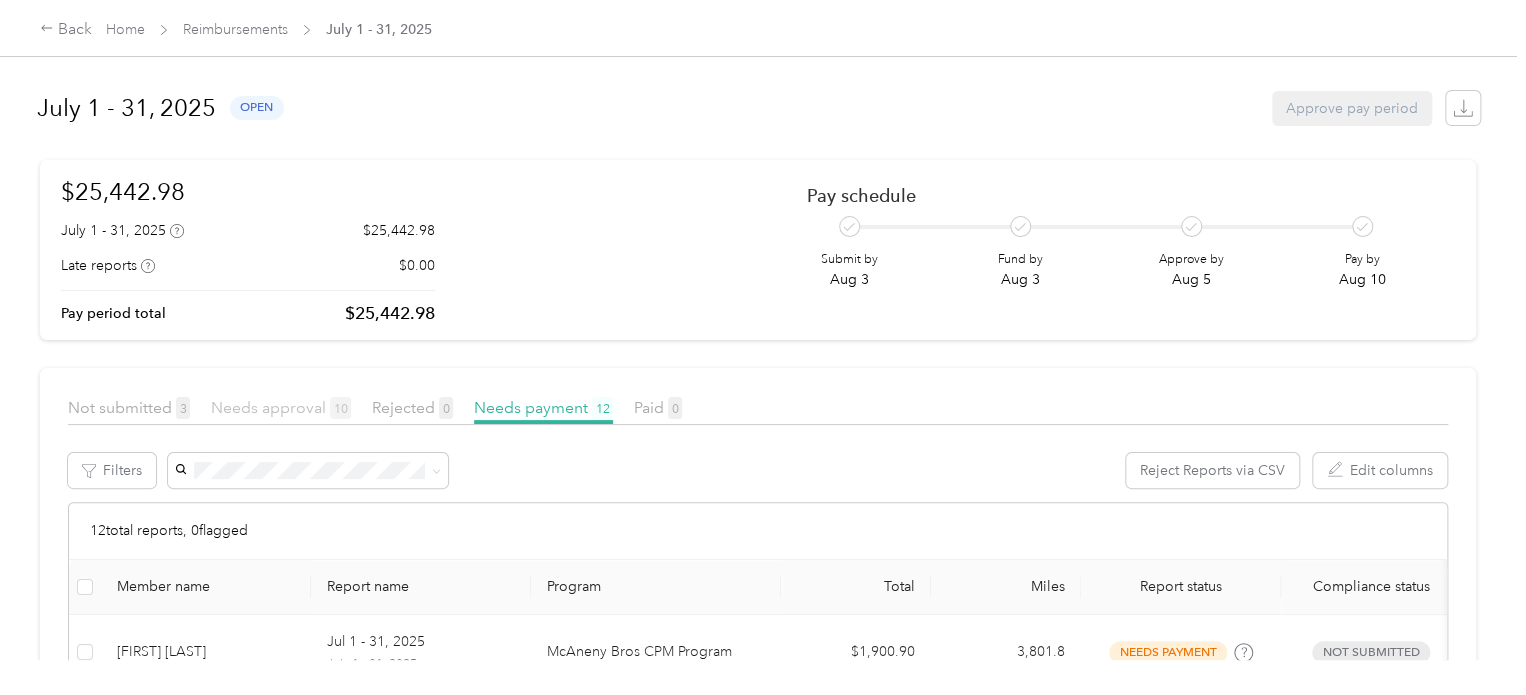 click on "Needs approval   10" at bounding box center (281, 407) 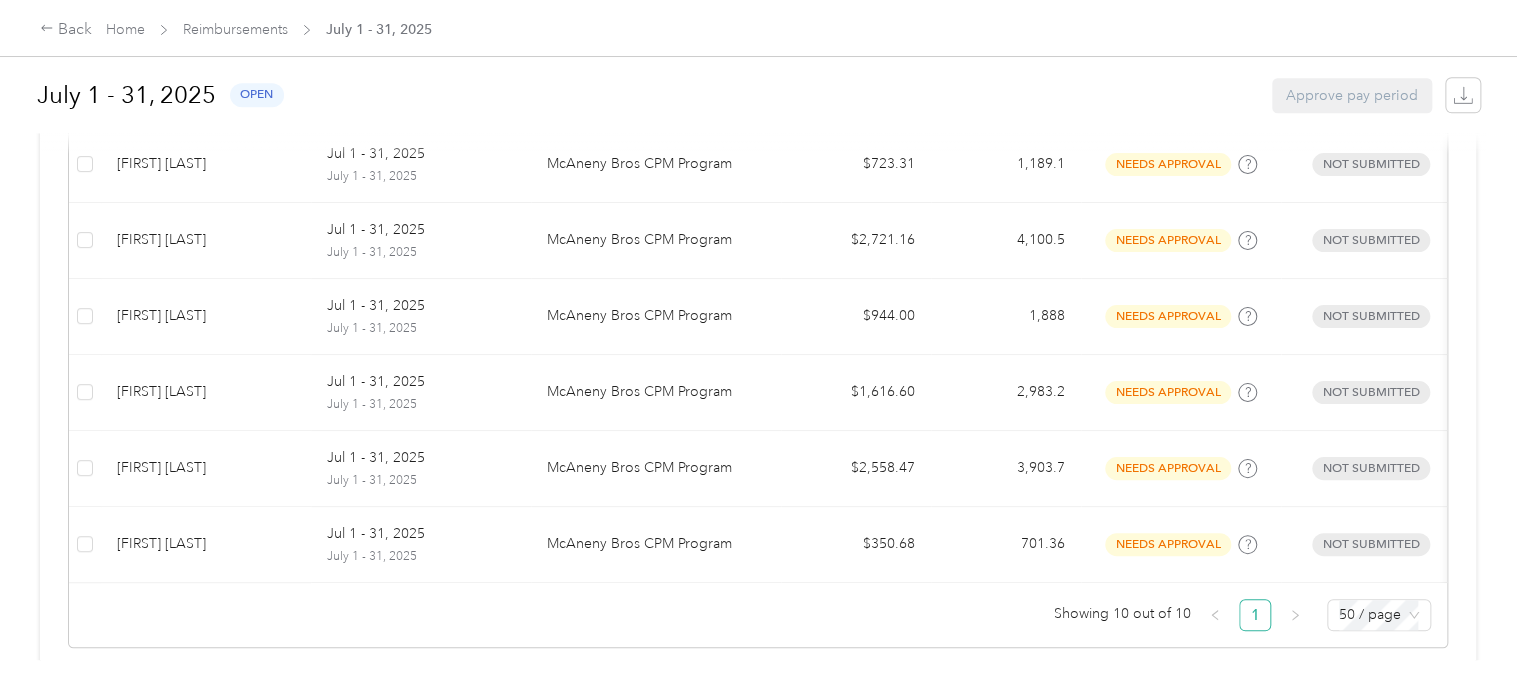 scroll, scrollTop: 796, scrollLeft: 0, axis: vertical 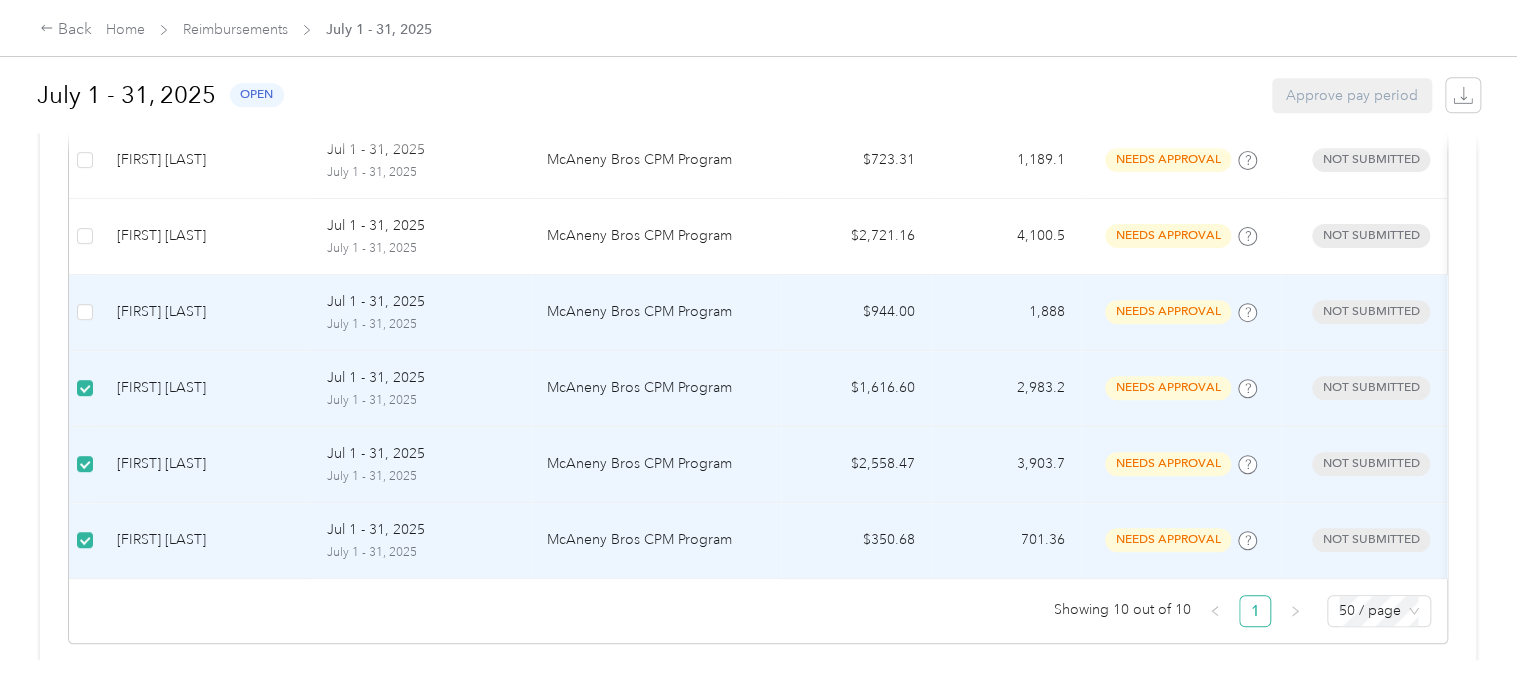 click at bounding box center (85, 313) 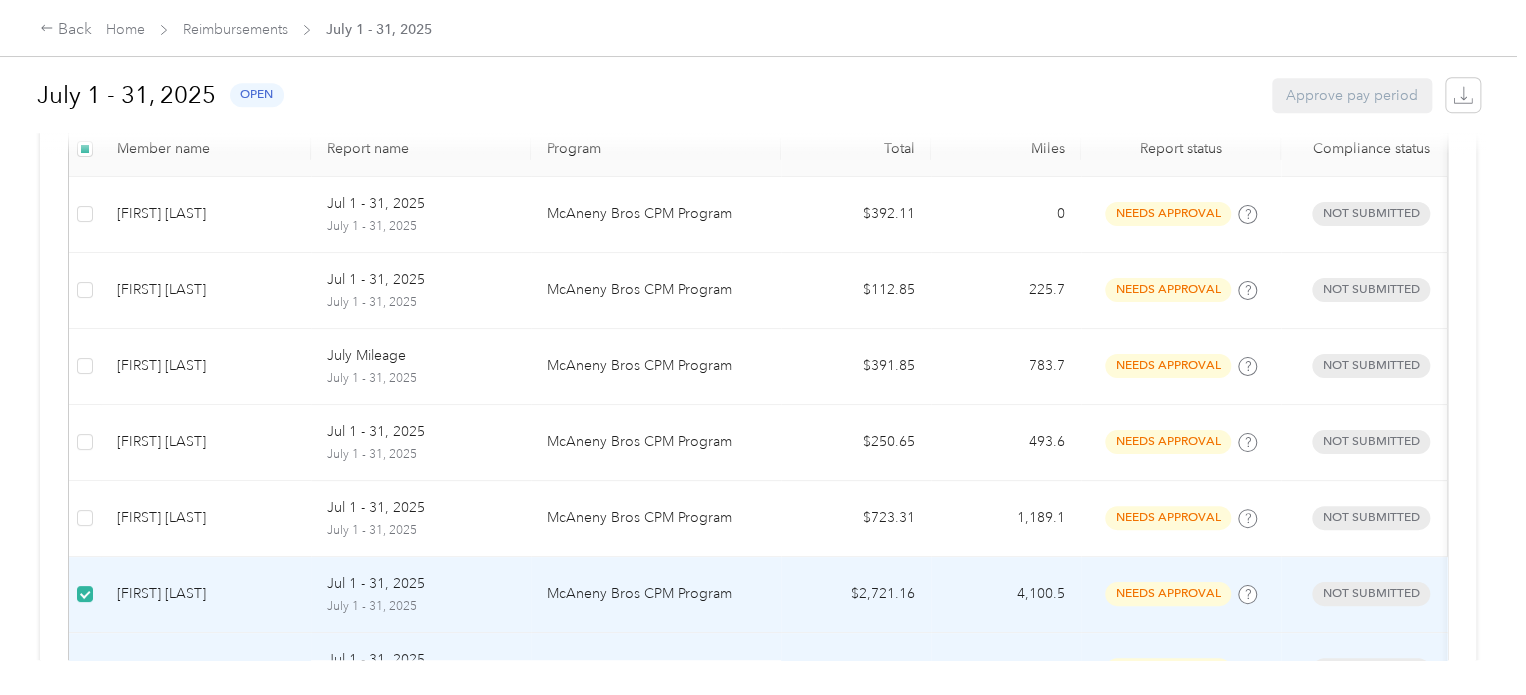 scroll, scrollTop: 420, scrollLeft: 0, axis: vertical 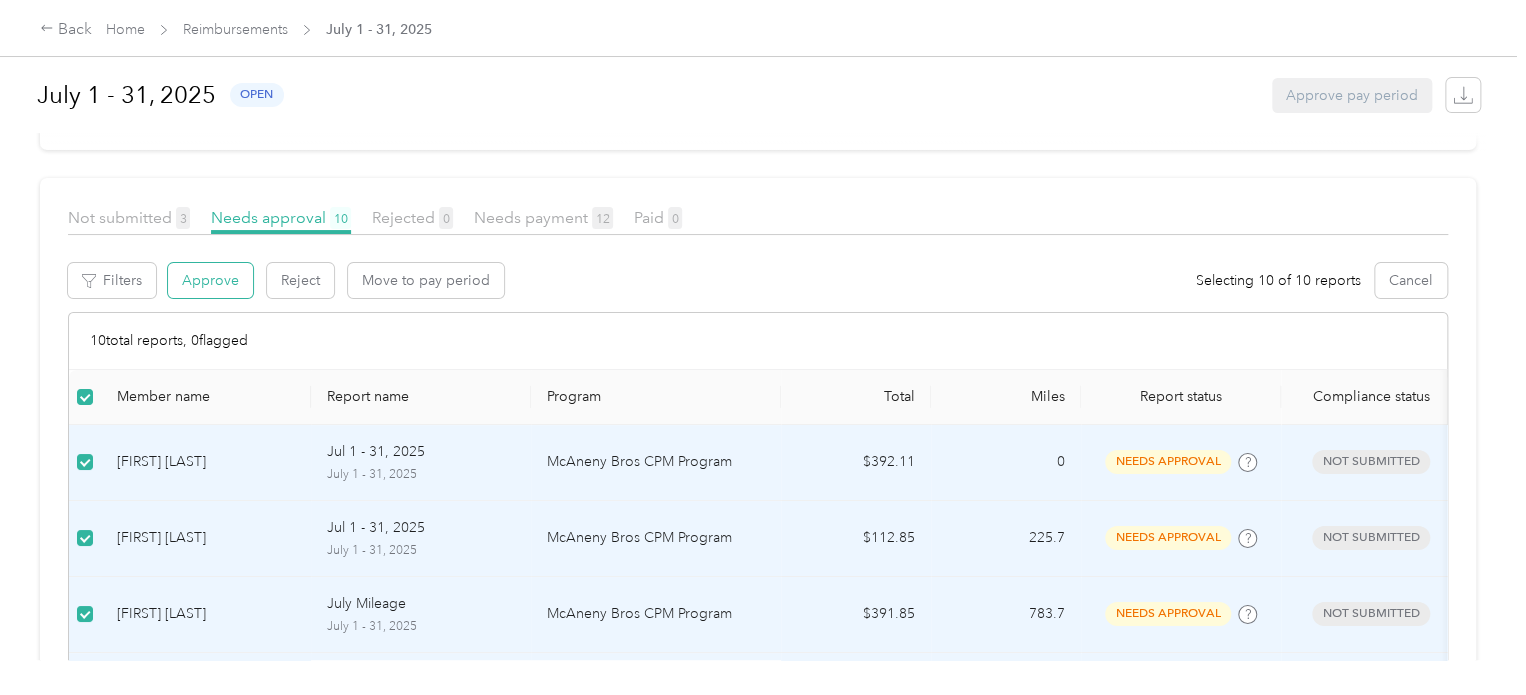 click on "Approve" at bounding box center [210, 280] 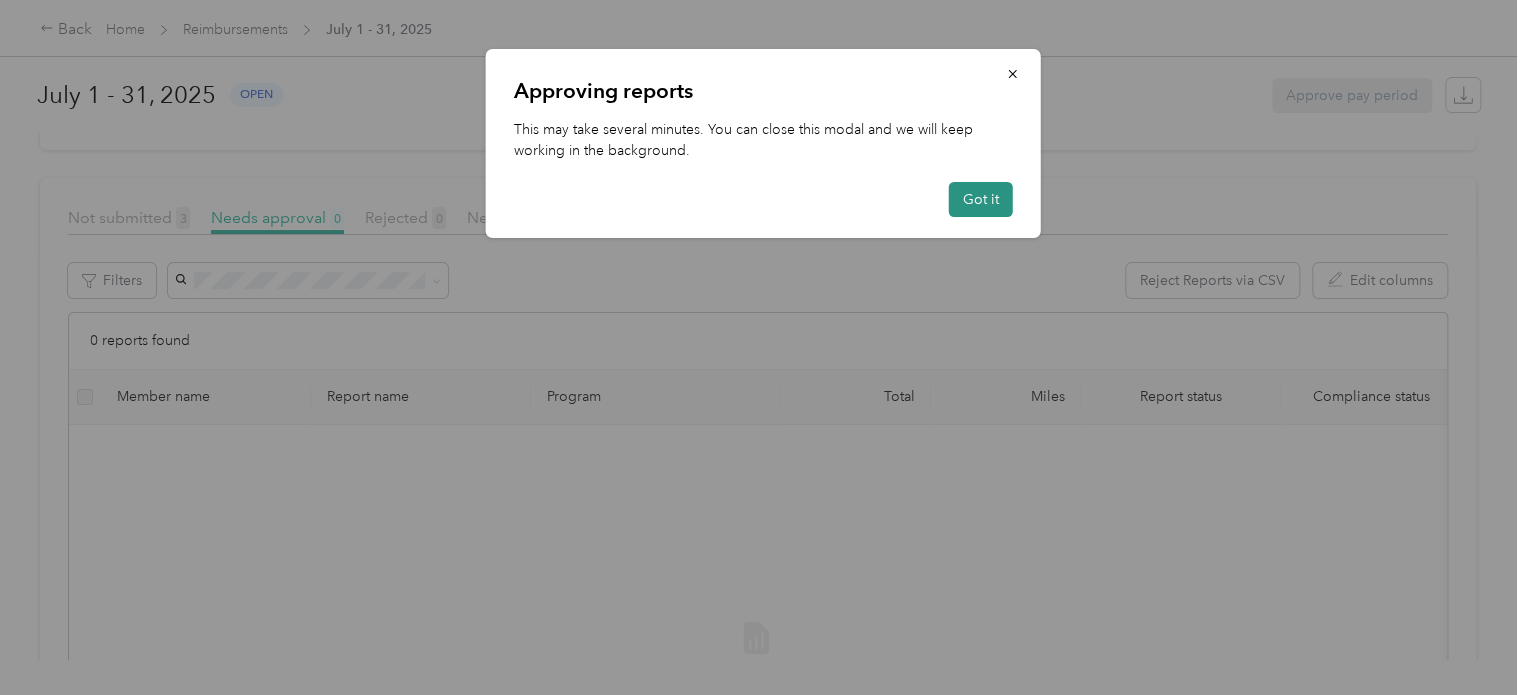 click on "Got it" at bounding box center (981, 199) 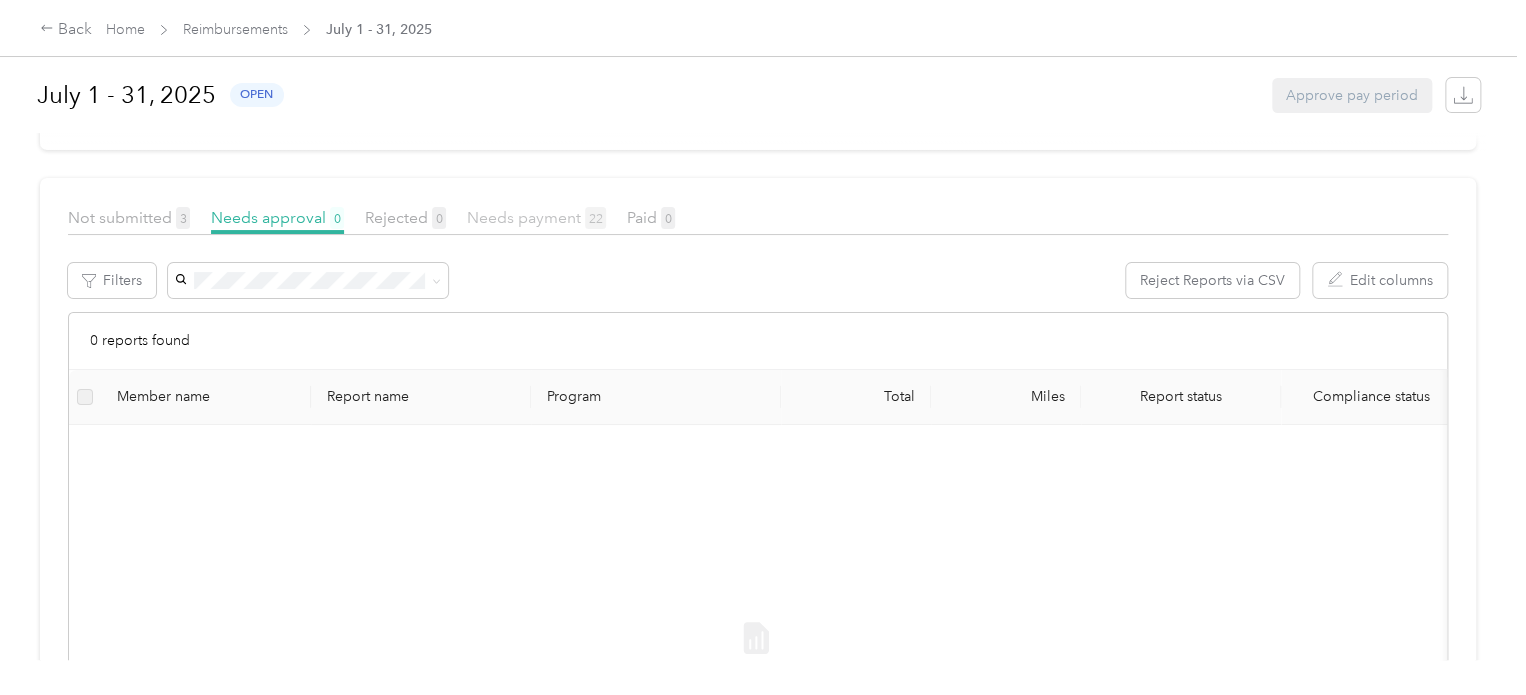 click on "Needs payment   22" at bounding box center [536, 217] 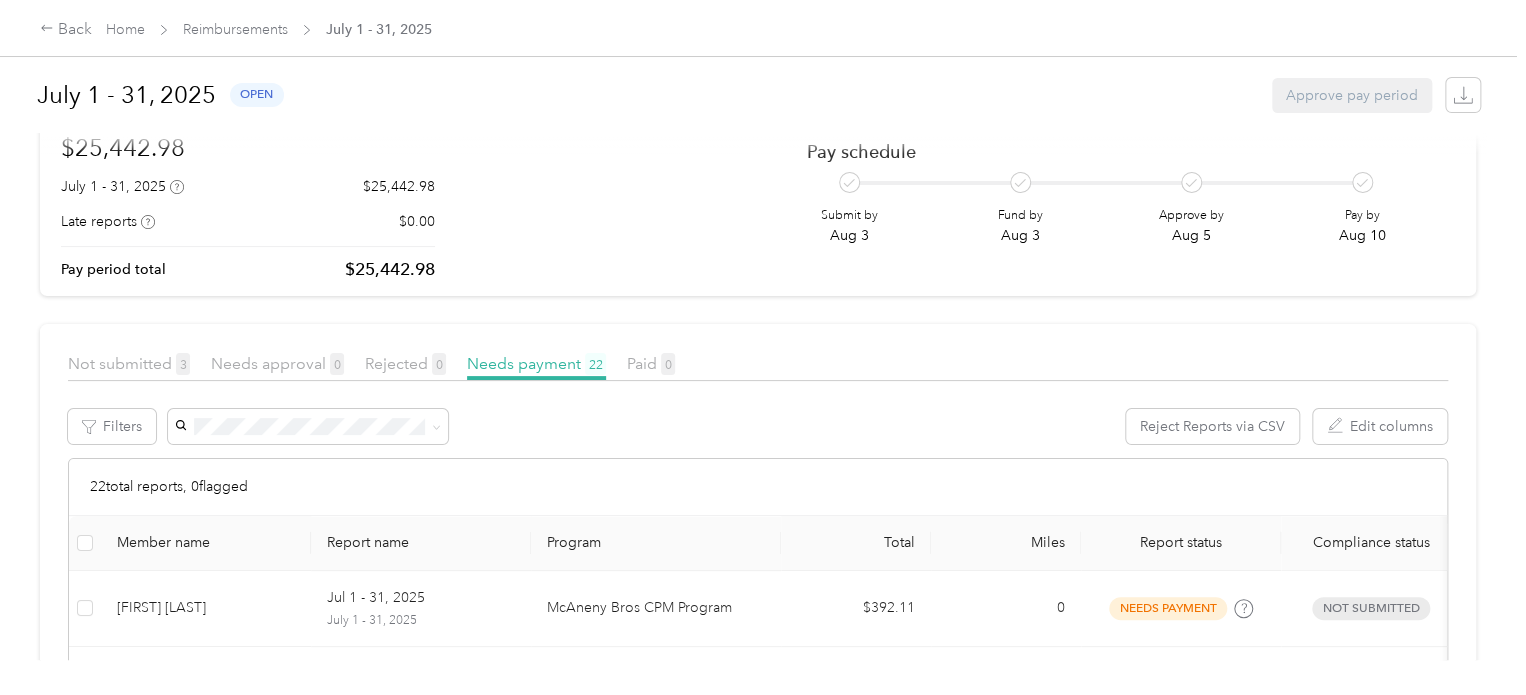 scroll, scrollTop: 0, scrollLeft: 0, axis: both 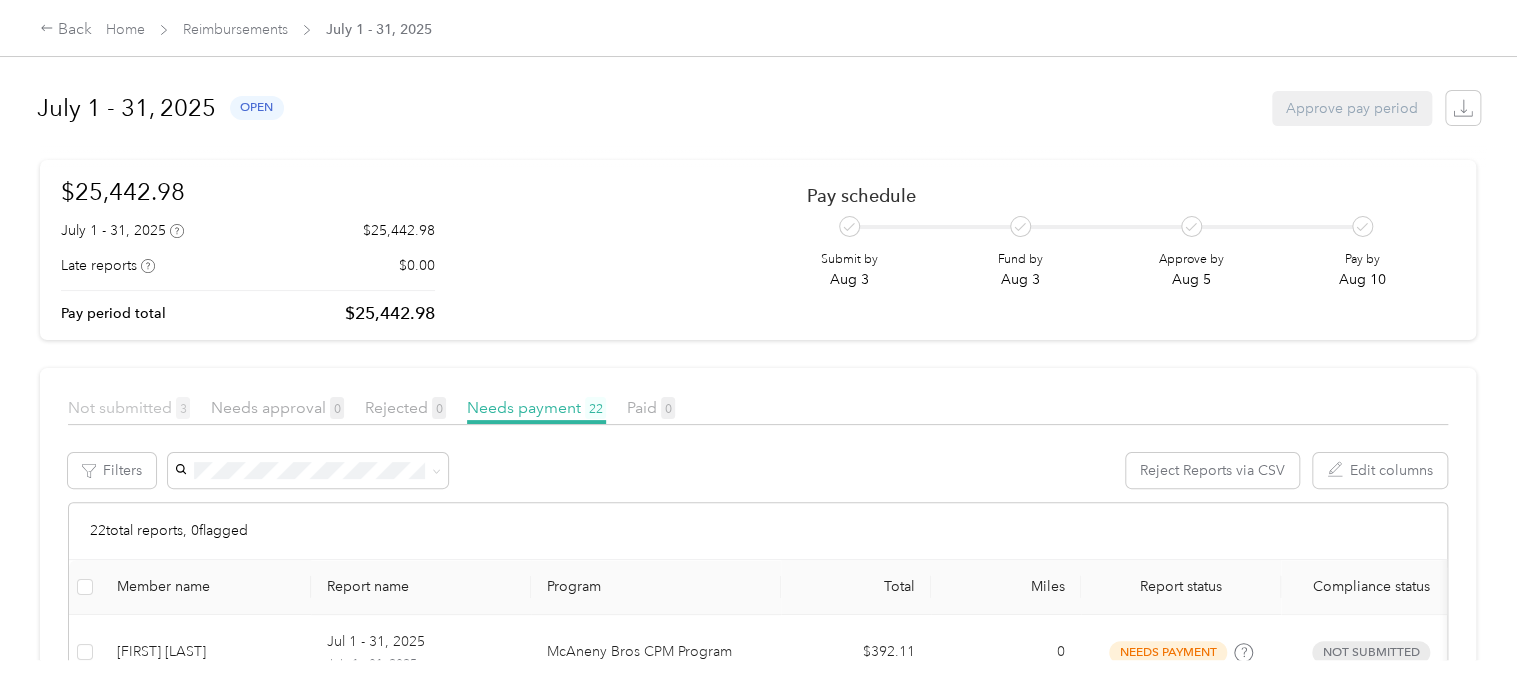 click on "Not submitted   3" at bounding box center [129, 407] 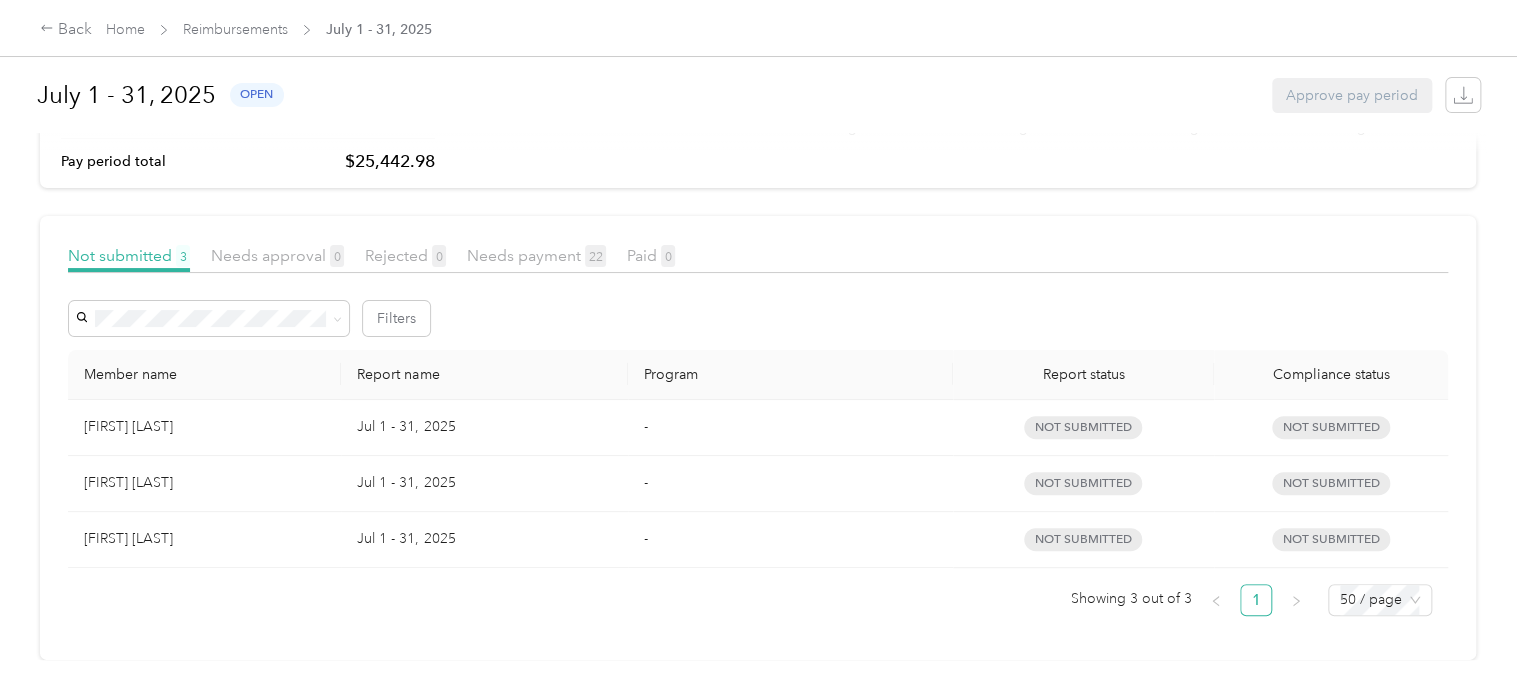 scroll, scrollTop: 0, scrollLeft: 0, axis: both 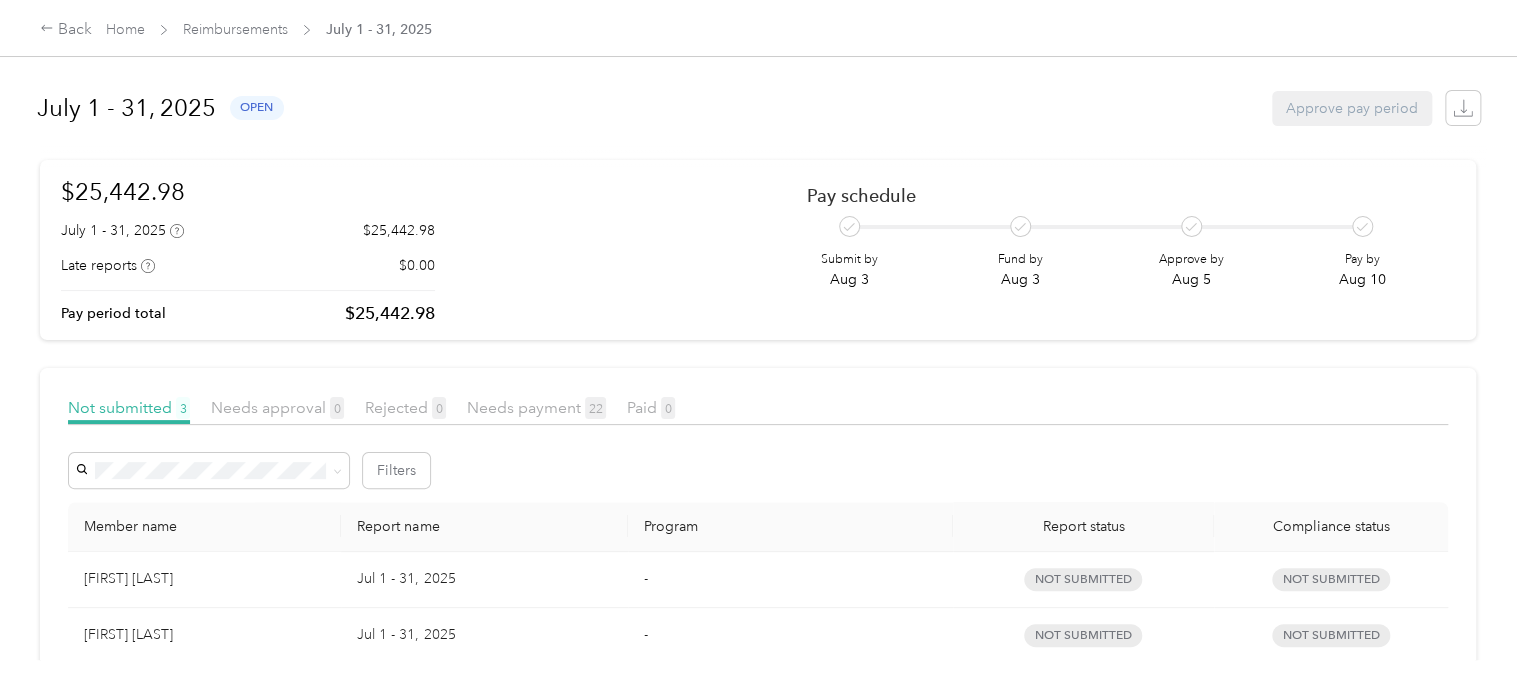 click on "Needs approval   0 Rejected   0 Needs payment   22 Paid   0" at bounding box center (758, 410) 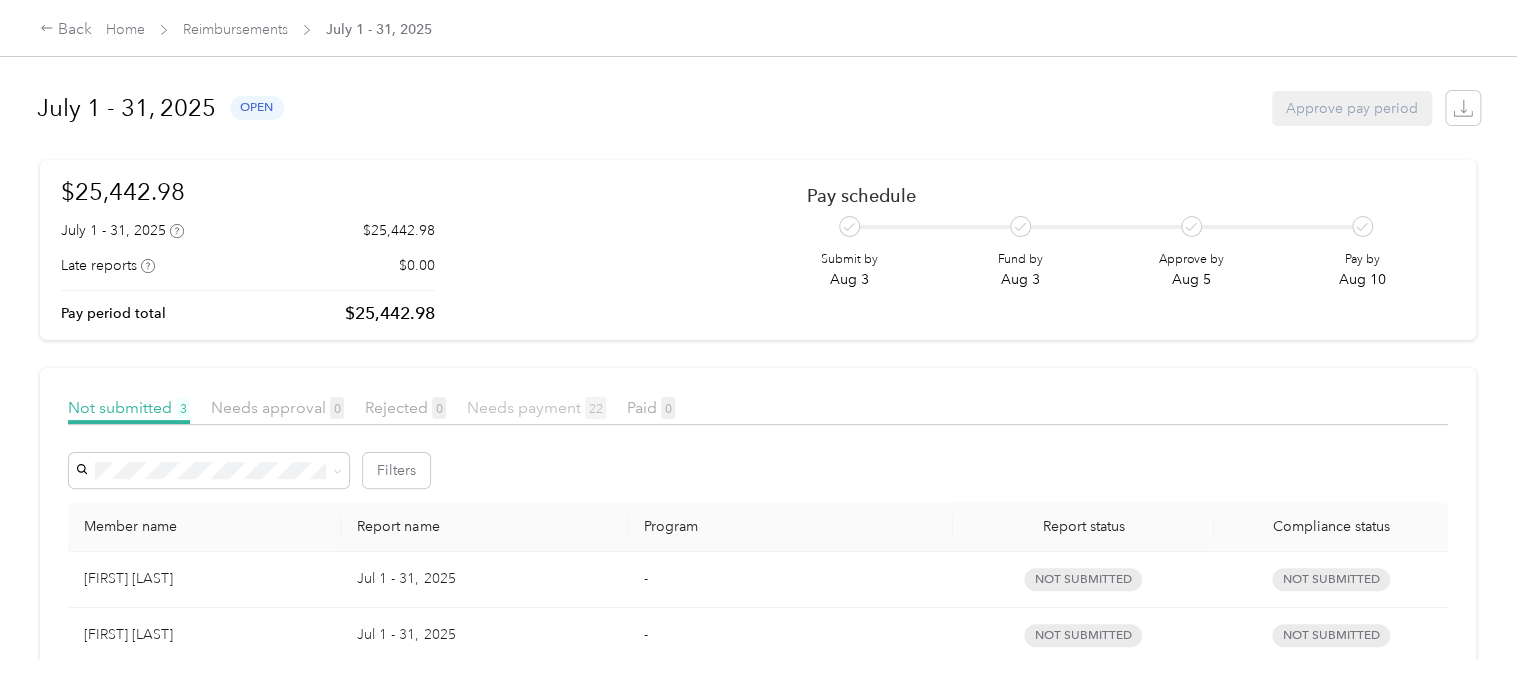 click on "Needs payment   22" at bounding box center [536, 407] 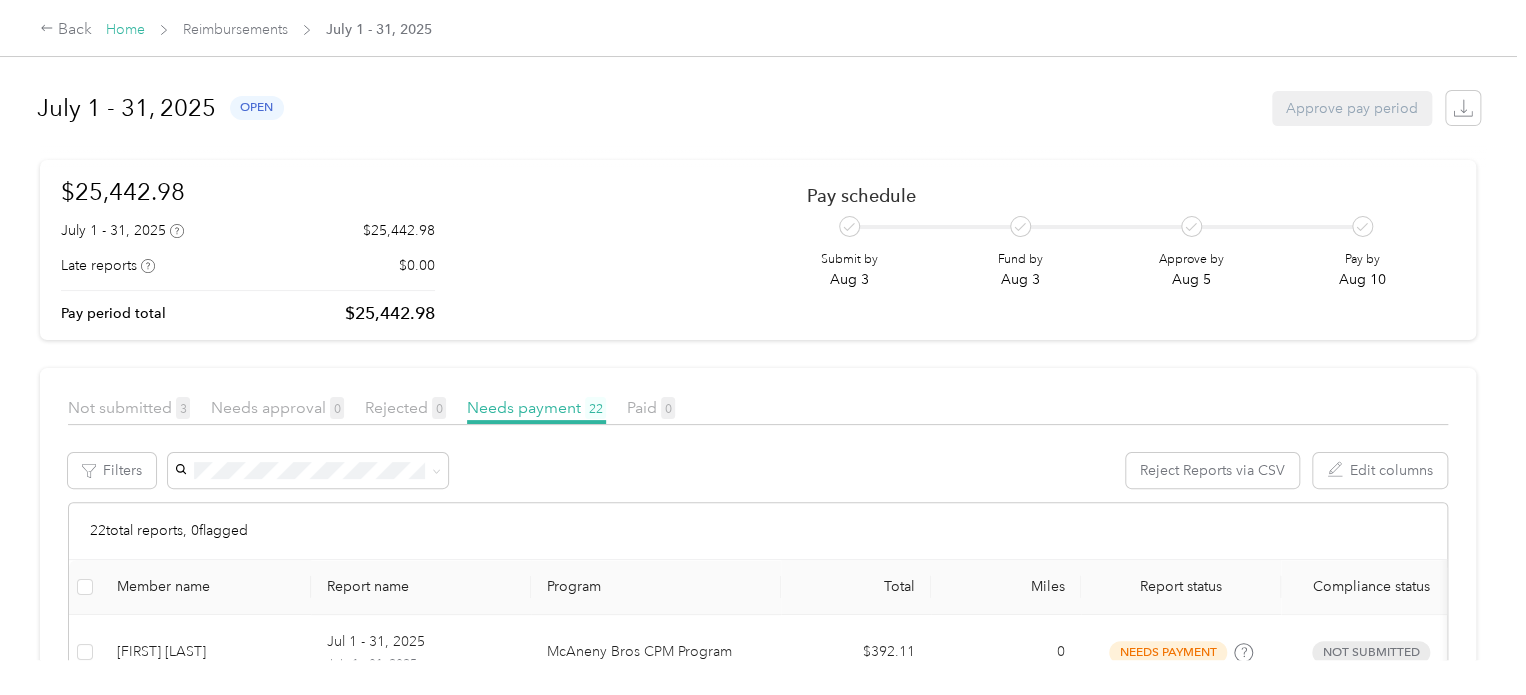 click on "Home" at bounding box center [125, 29] 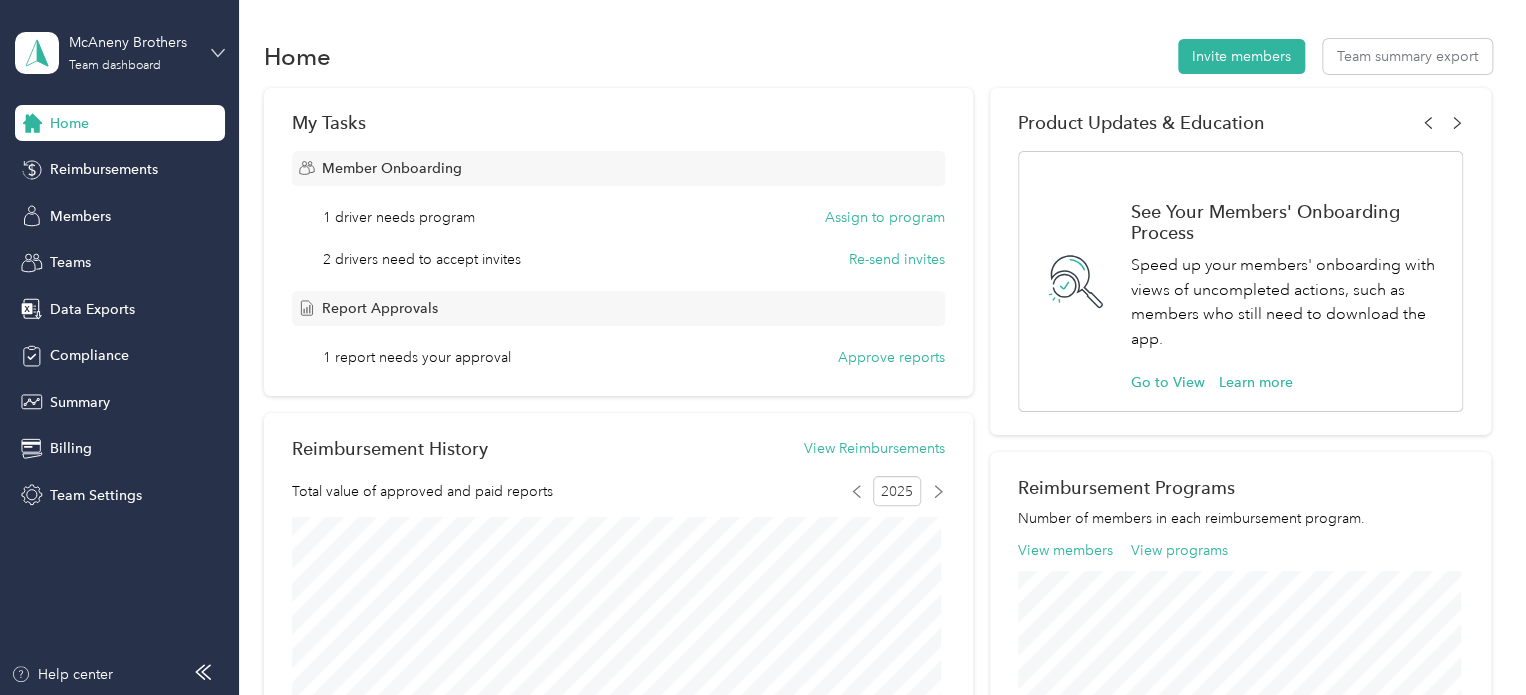 click 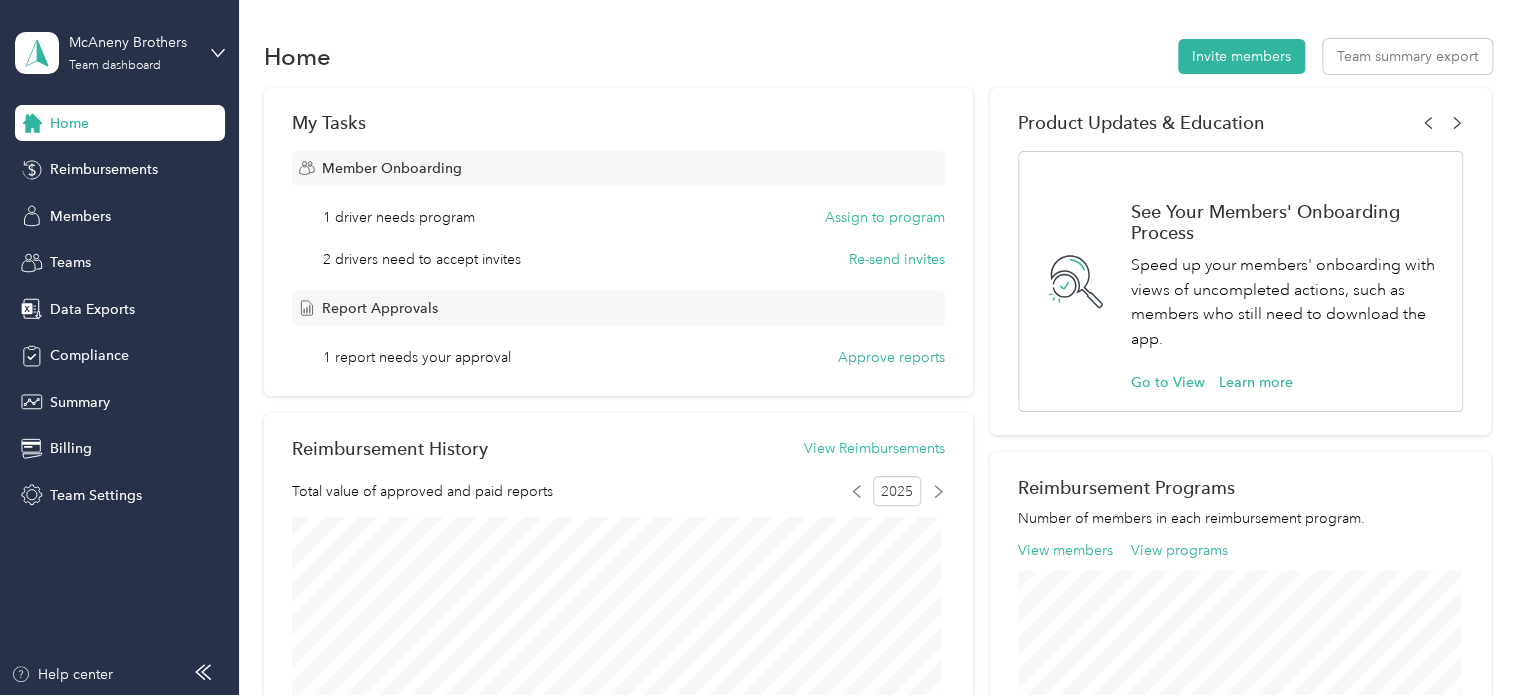 click on "Log out" at bounding box center [178, 255] 